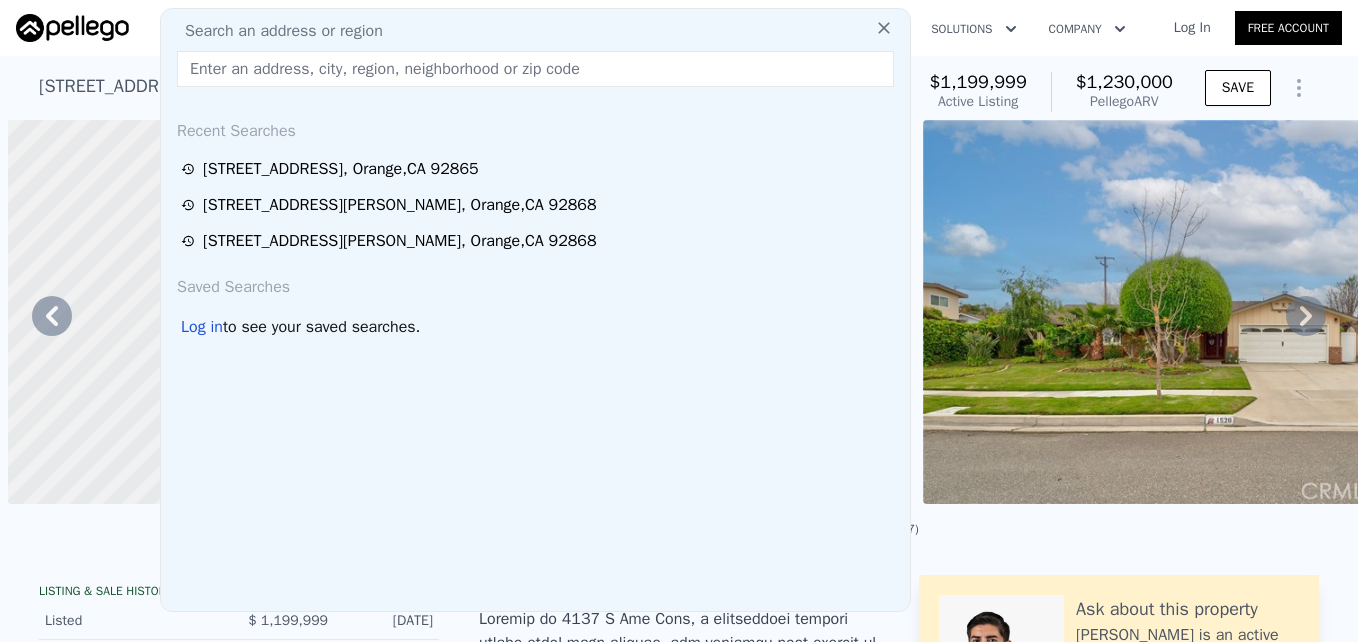 scroll, scrollTop: 0, scrollLeft: 0, axis: both 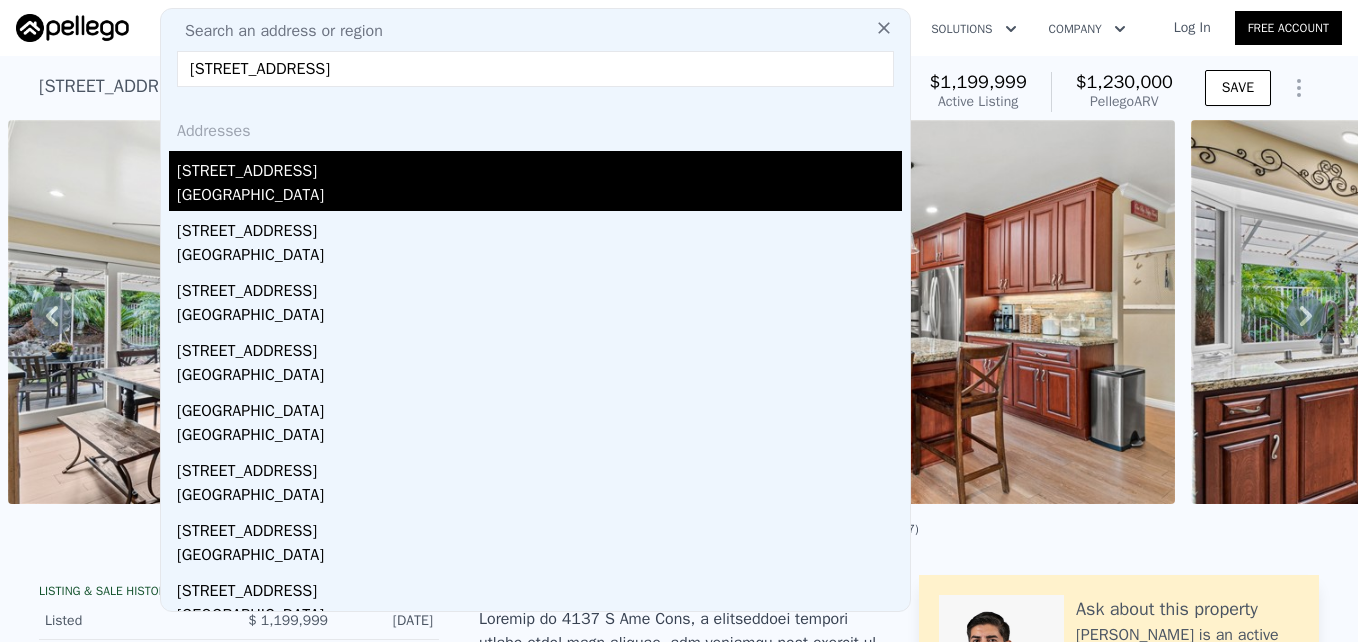 type on "[STREET_ADDRESS]" 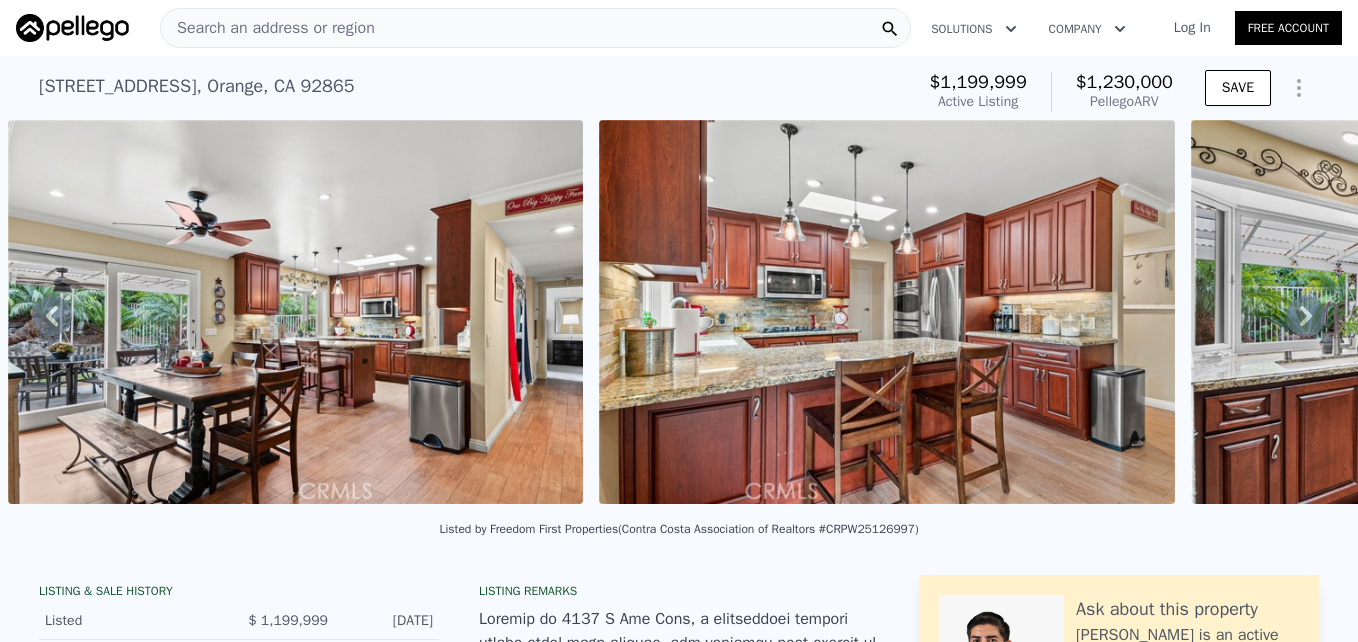 type on "1" 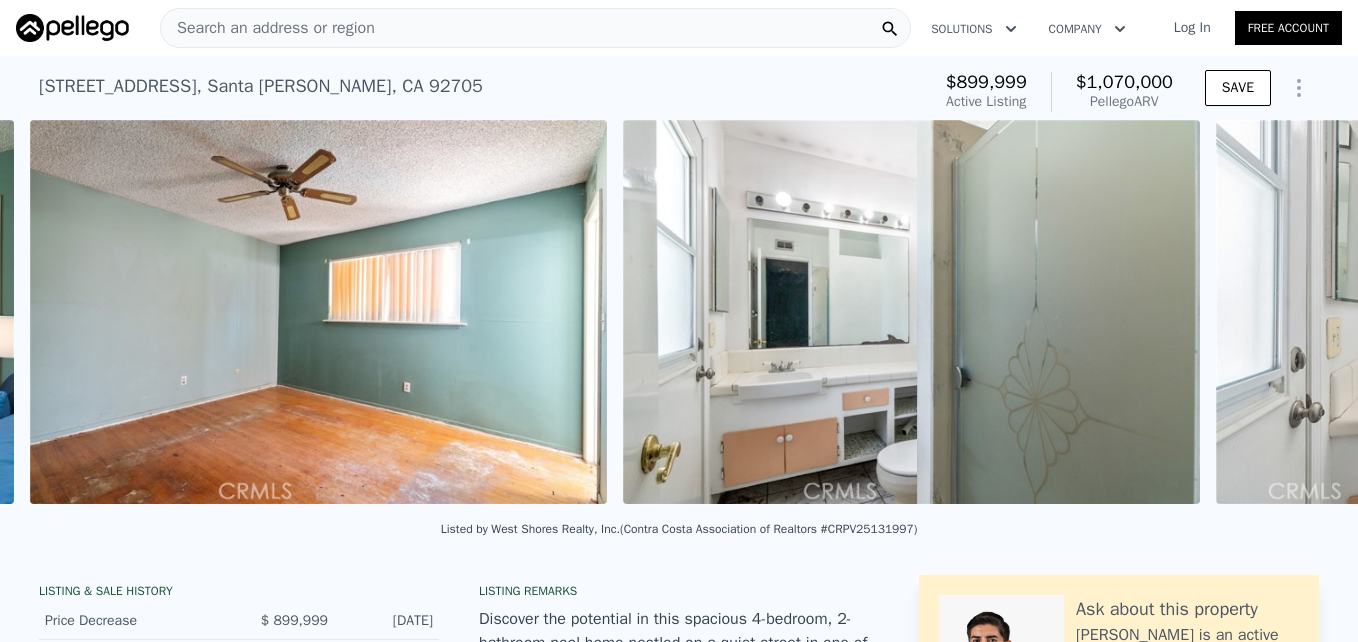 scroll, scrollTop: 0, scrollLeft: 18468, axis: horizontal 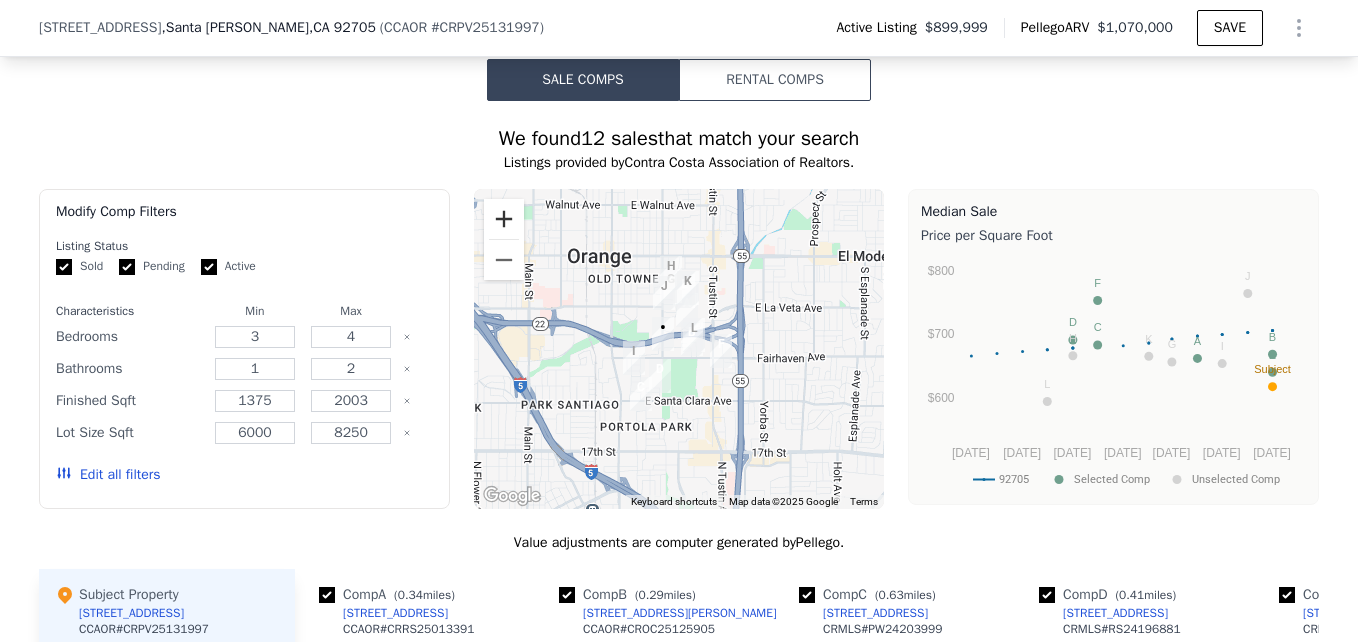 click at bounding box center (504, 219) 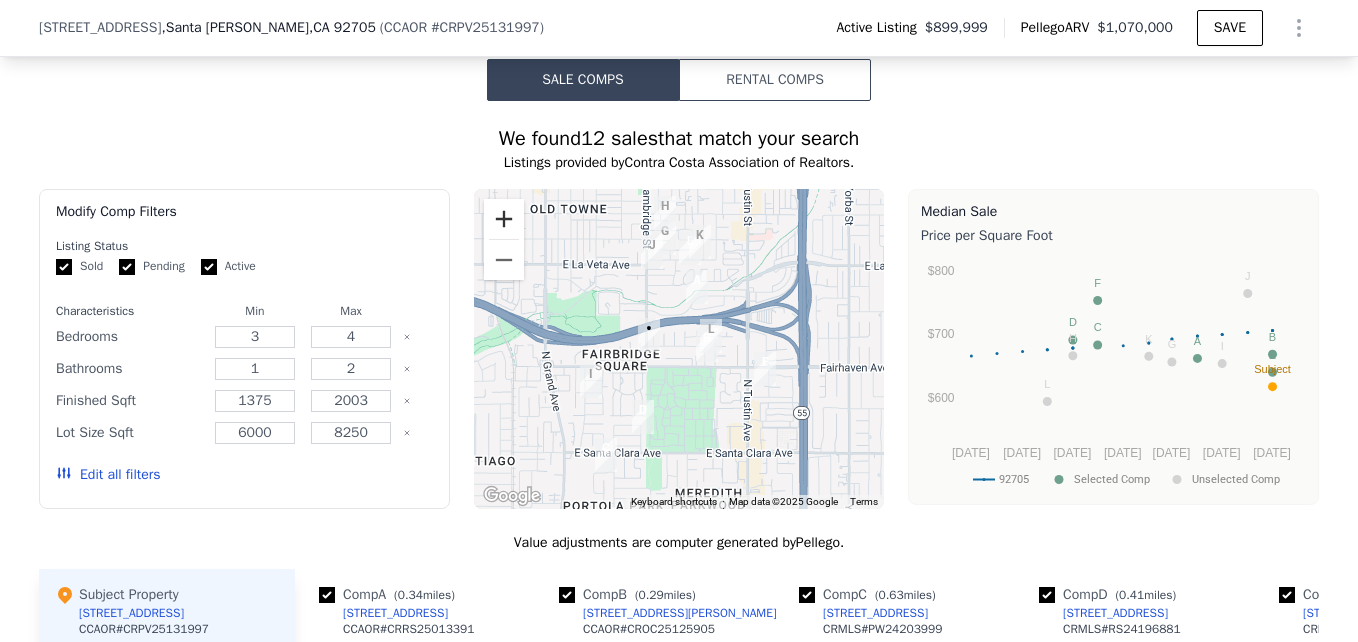 click at bounding box center [504, 219] 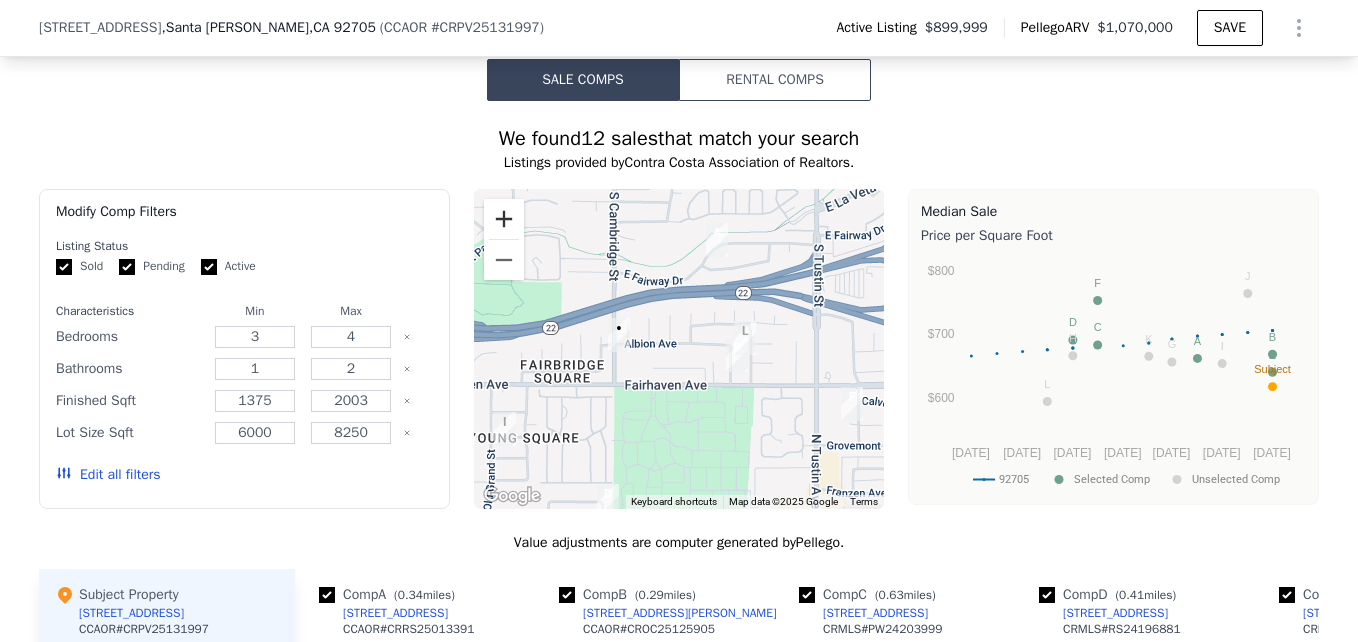 click at bounding box center (504, 219) 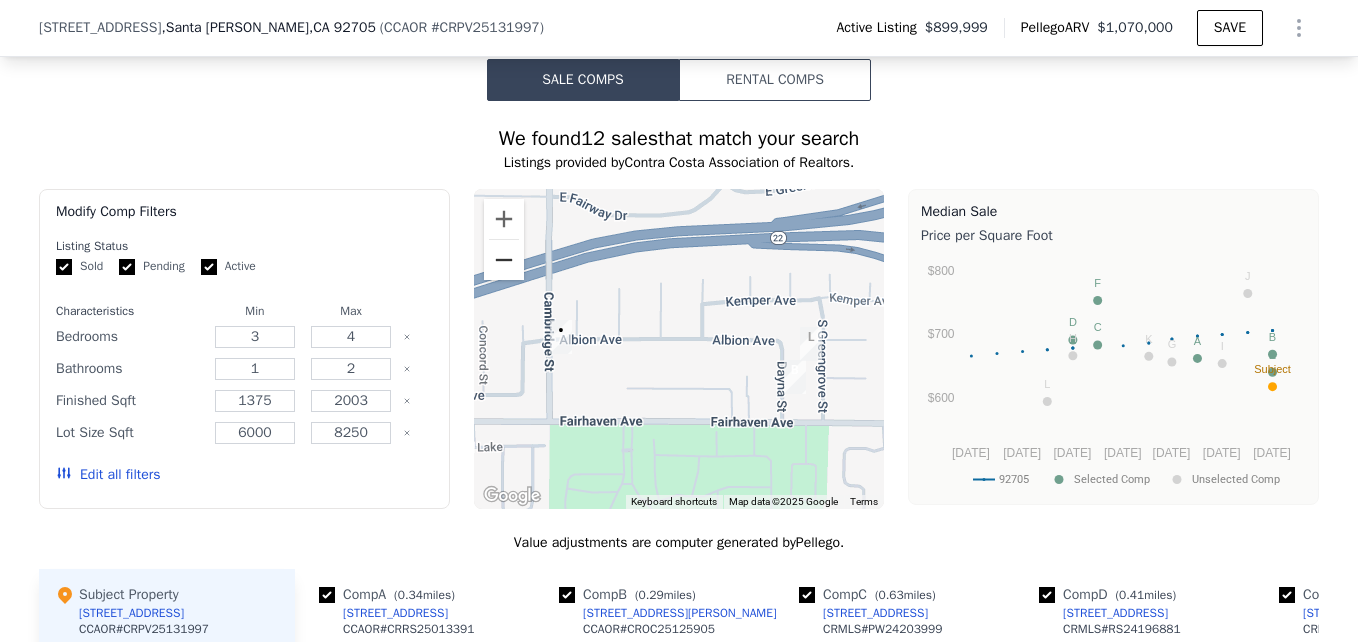 click at bounding box center (504, 260) 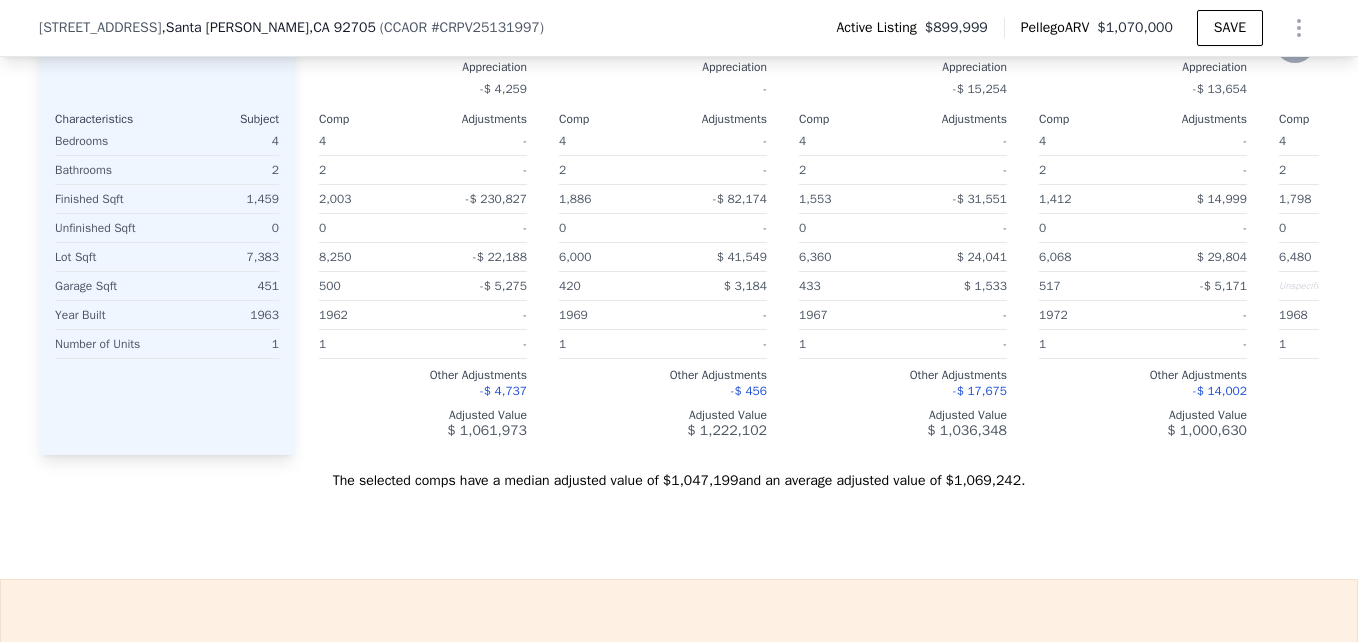 scroll, scrollTop: 2269, scrollLeft: 0, axis: vertical 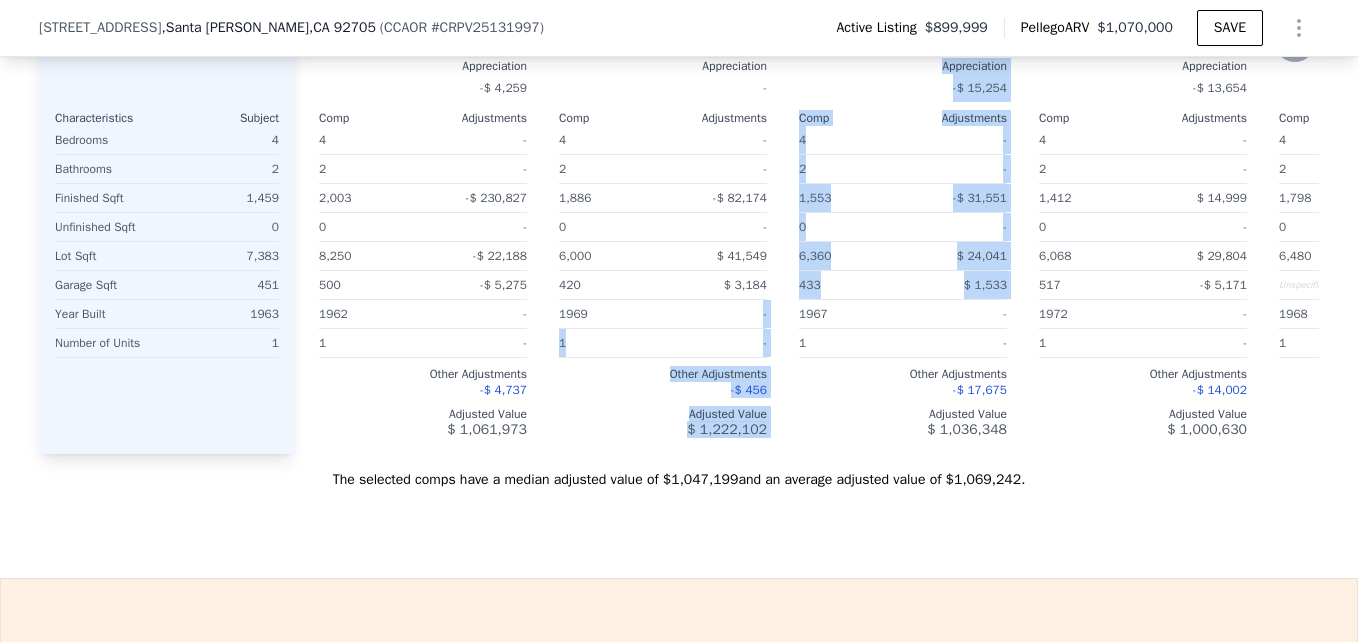 drag, startPoint x: 751, startPoint y: 318, endPoint x: 791, endPoint y: 313, distance: 40.311287 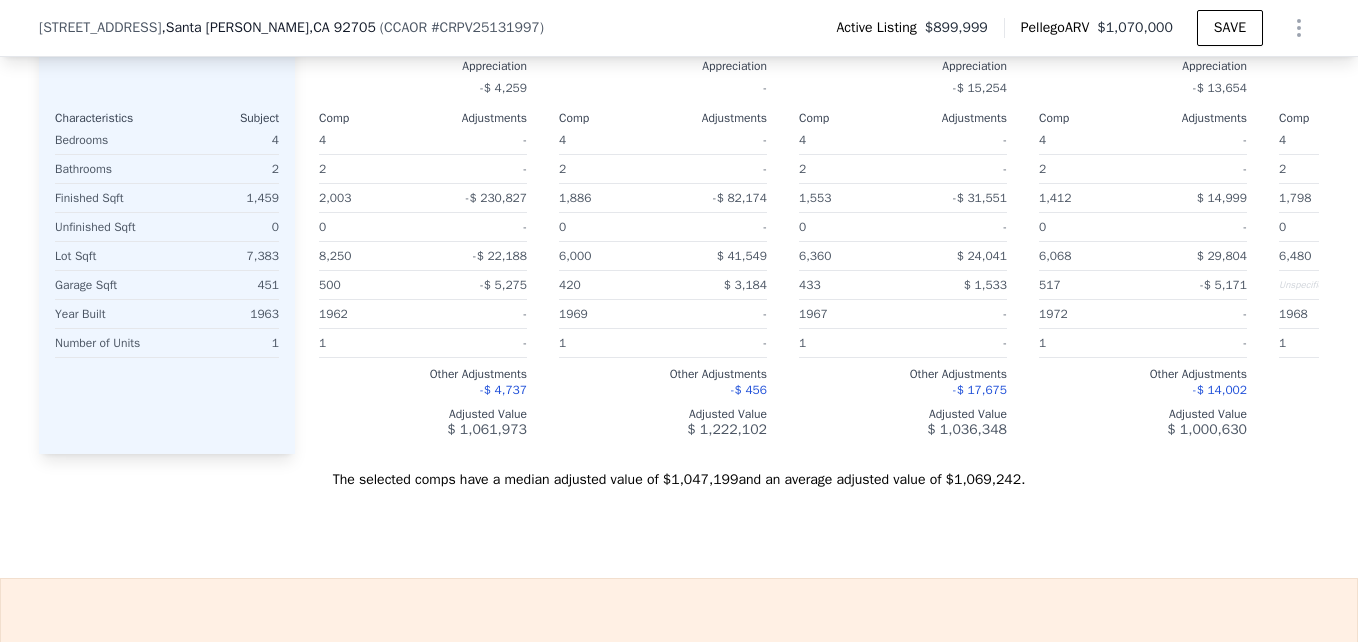 click on "The selected comps have a median adjusted value of   $1,047,199  and an average adjusted value of   $1,069,242 ." at bounding box center (679, 472) 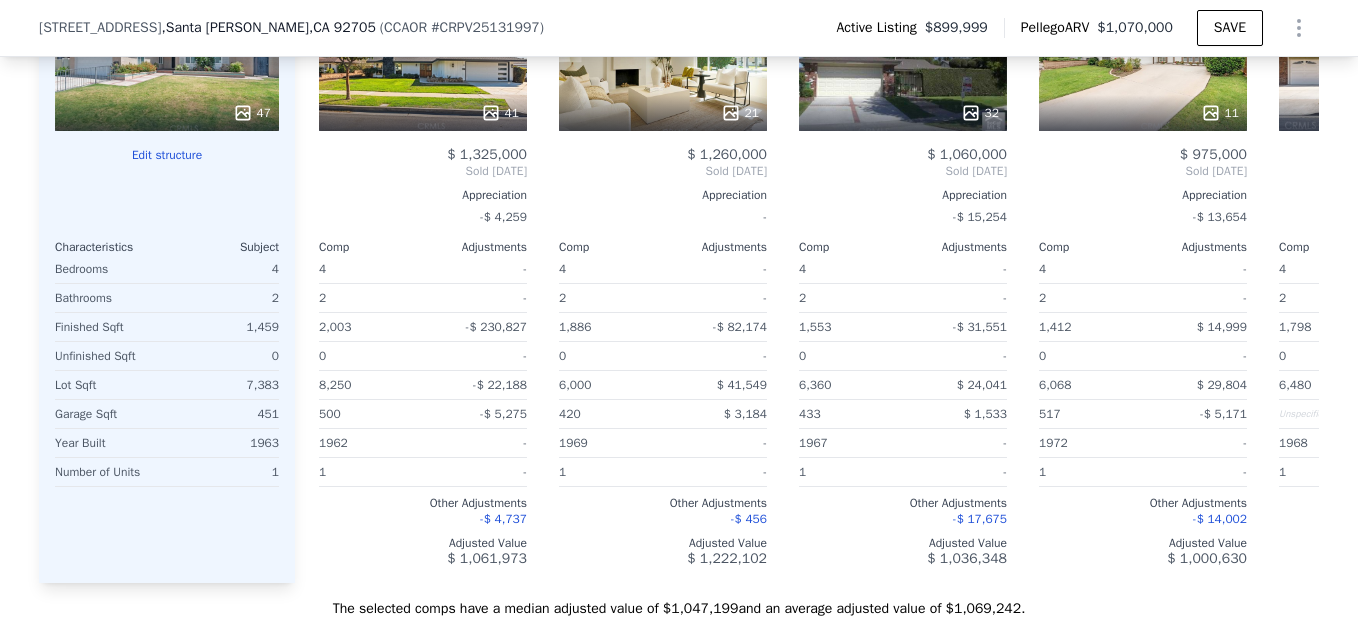 scroll, scrollTop: 2139, scrollLeft: 0, axis: vertical 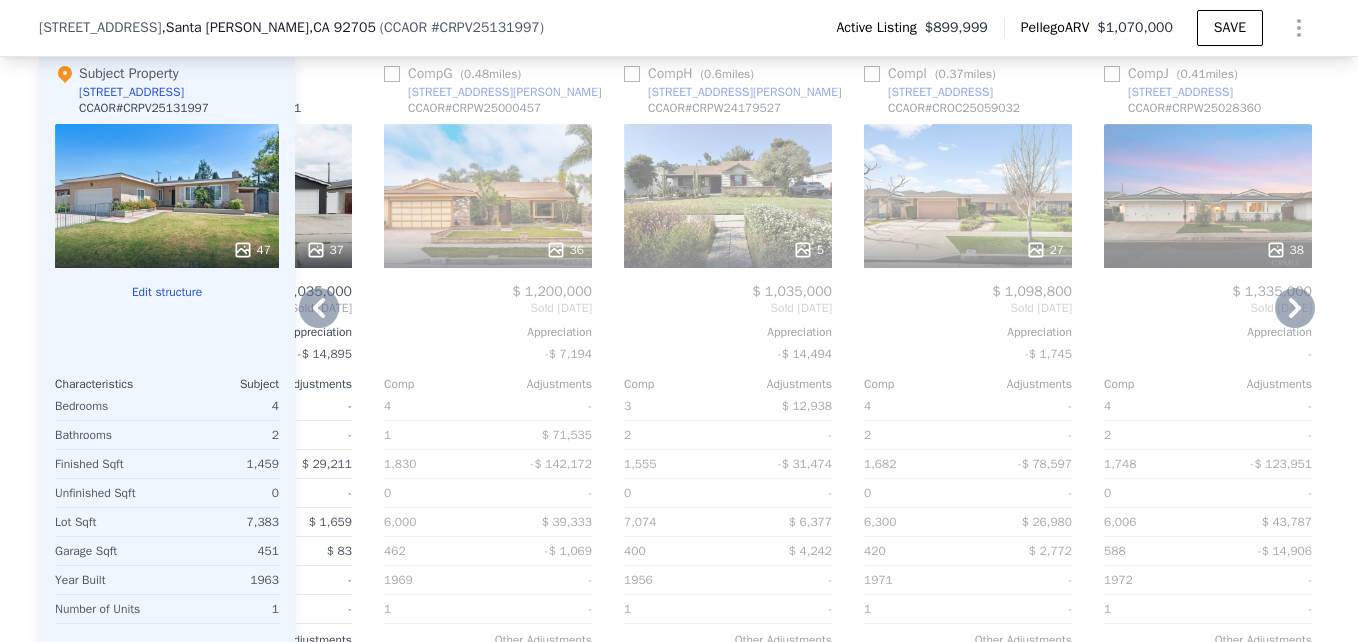 click on "27" at bounding box center [968, 196] 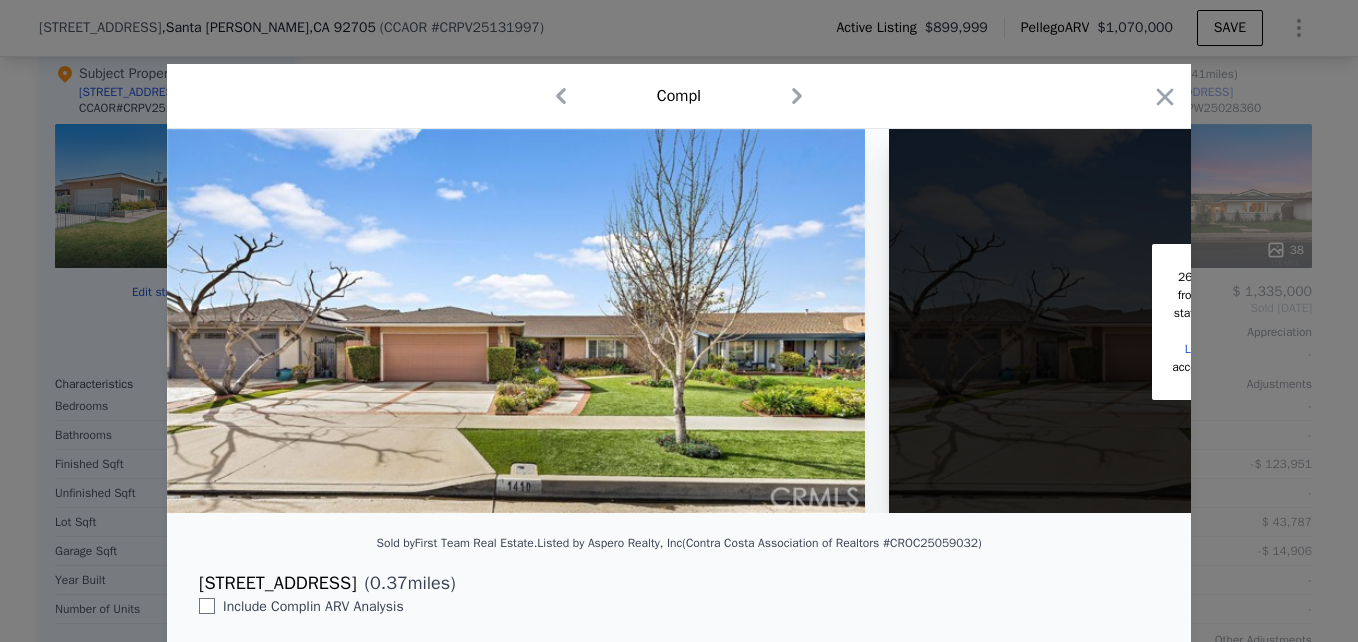 scroll, scrollTop: 0, scrollLeft: 404, axis: horizontal 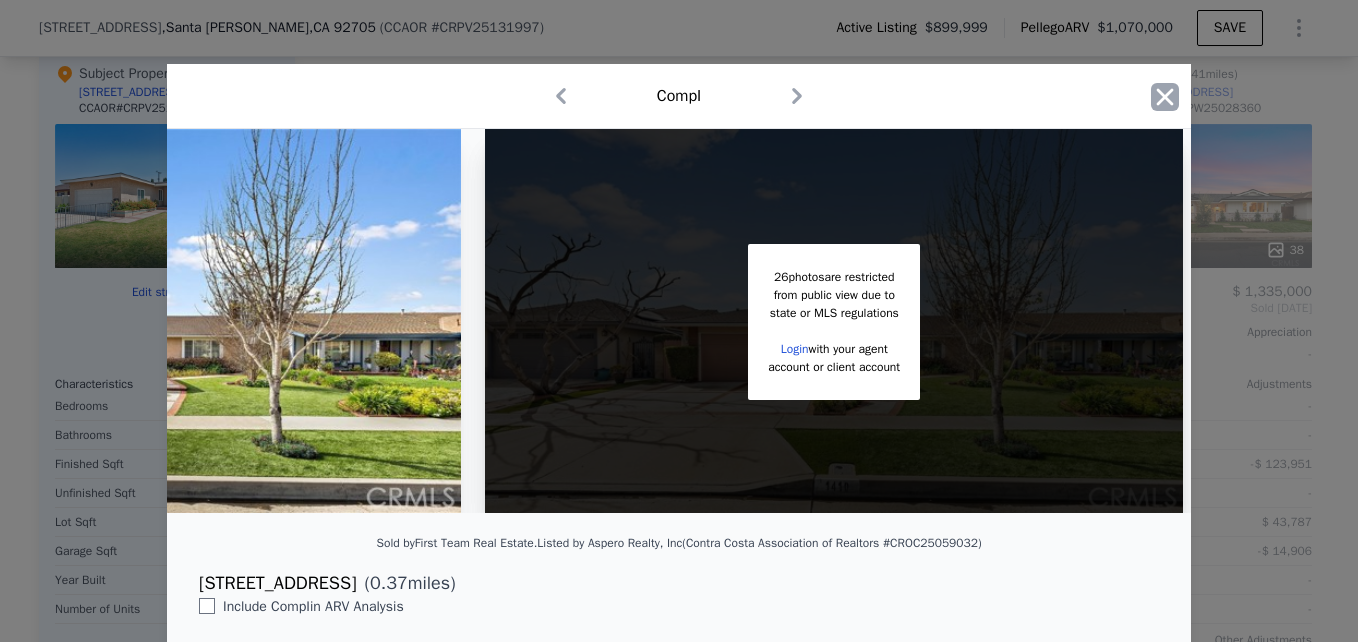 click 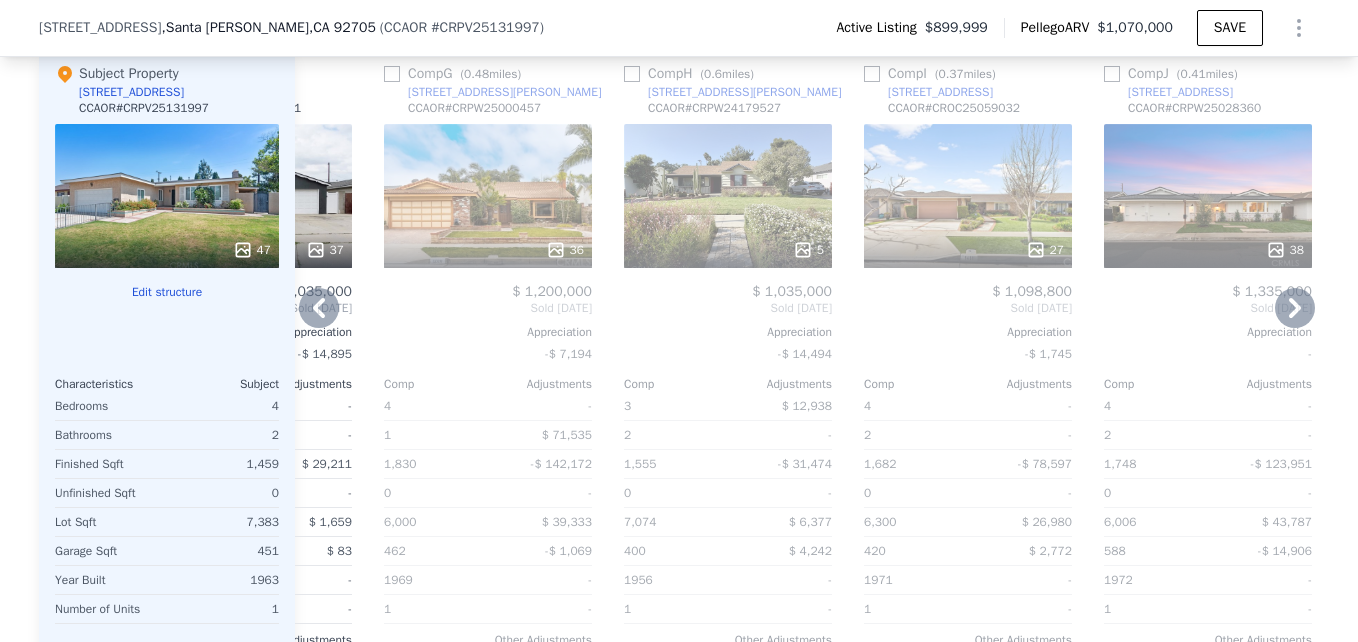 click on "[STREET_ADDRESS]" at bounding box center [940, 92] 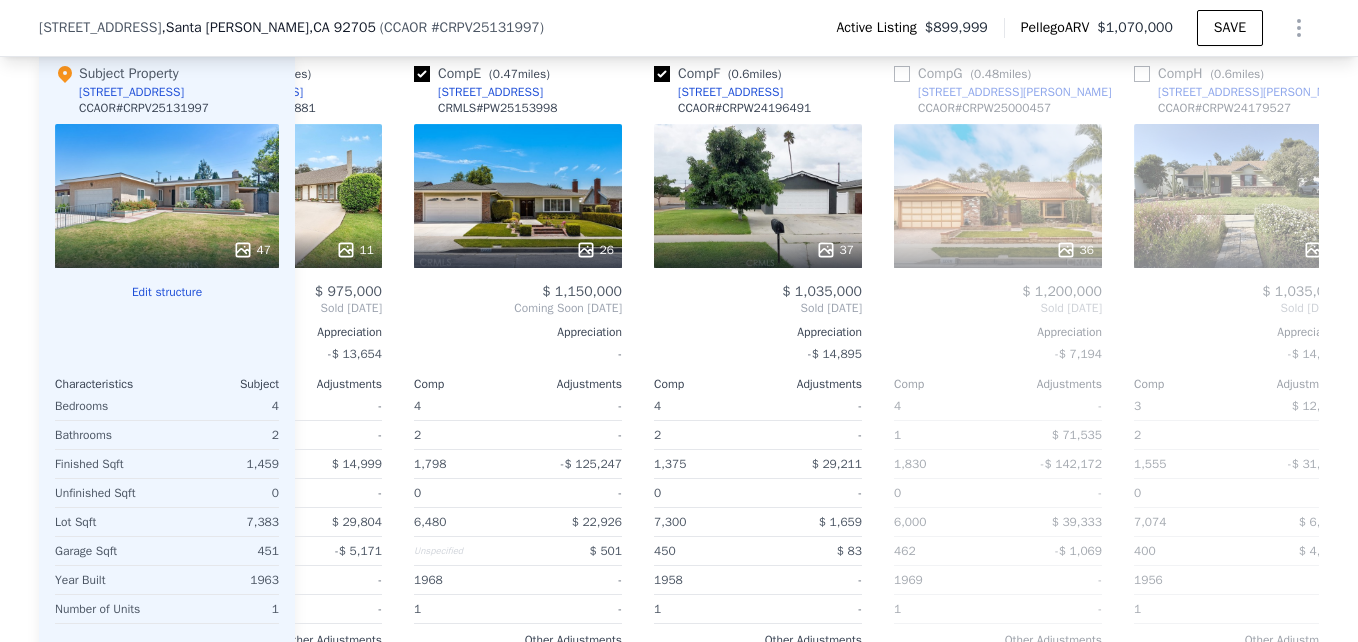scroll, scrollTop: 0, scrollLeft: 837, axis: horizontal 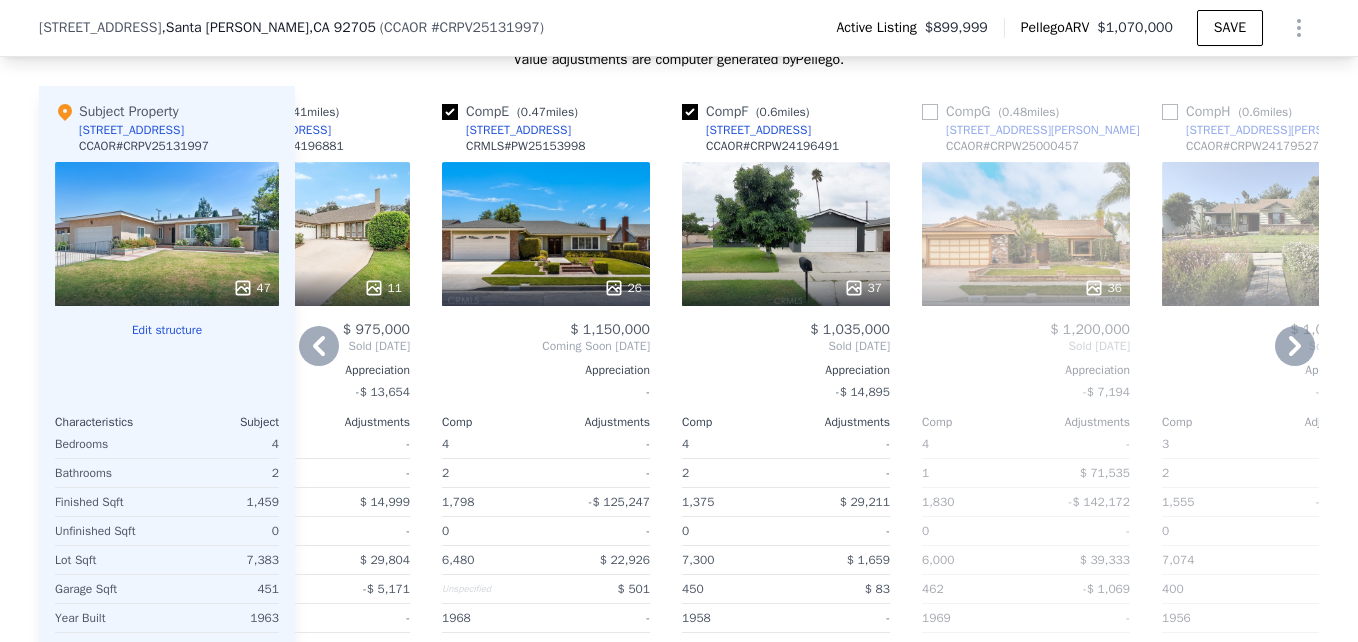 click on "26" at bounding box center [546, 234] 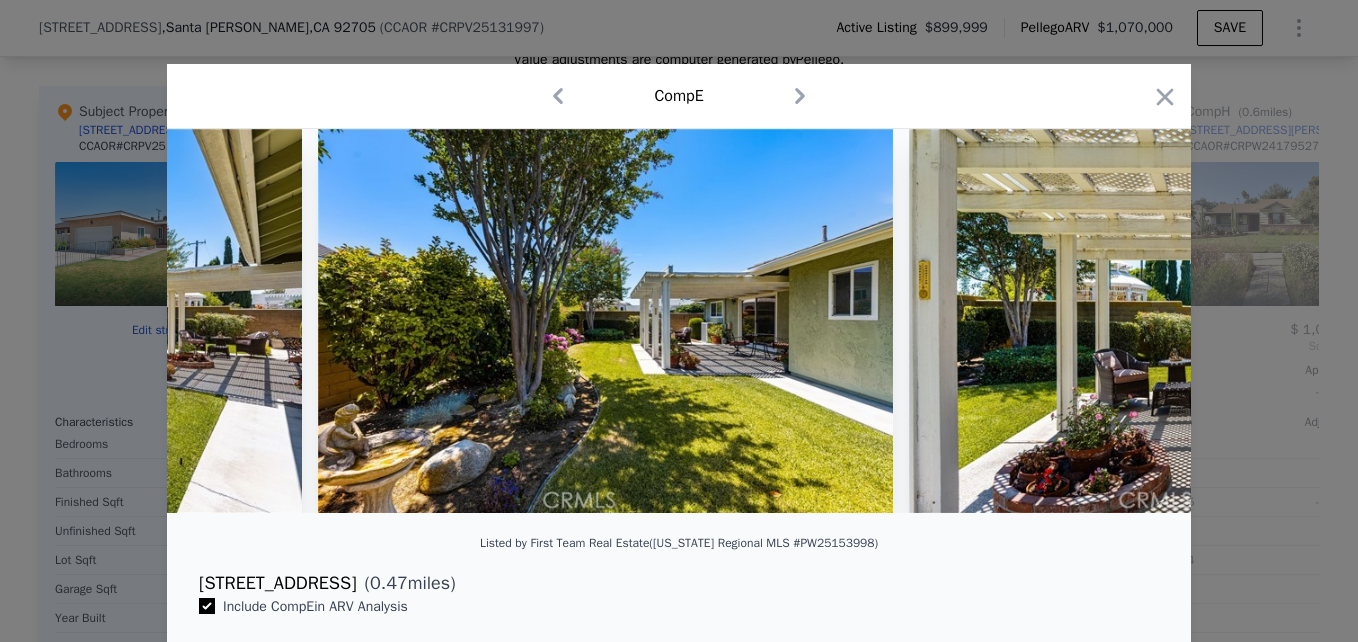 scroll, scrollTop: 0, scrollLeft: 8846, axis: horizontal 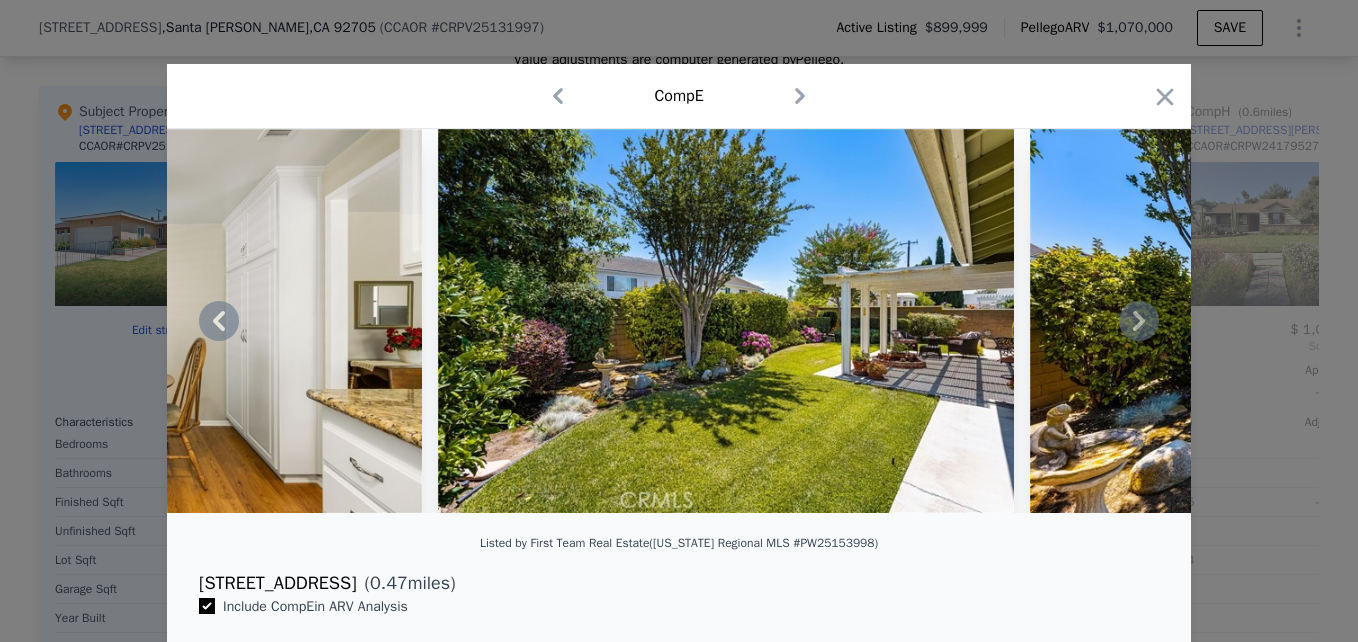 click at bounding box center [1318, 321] 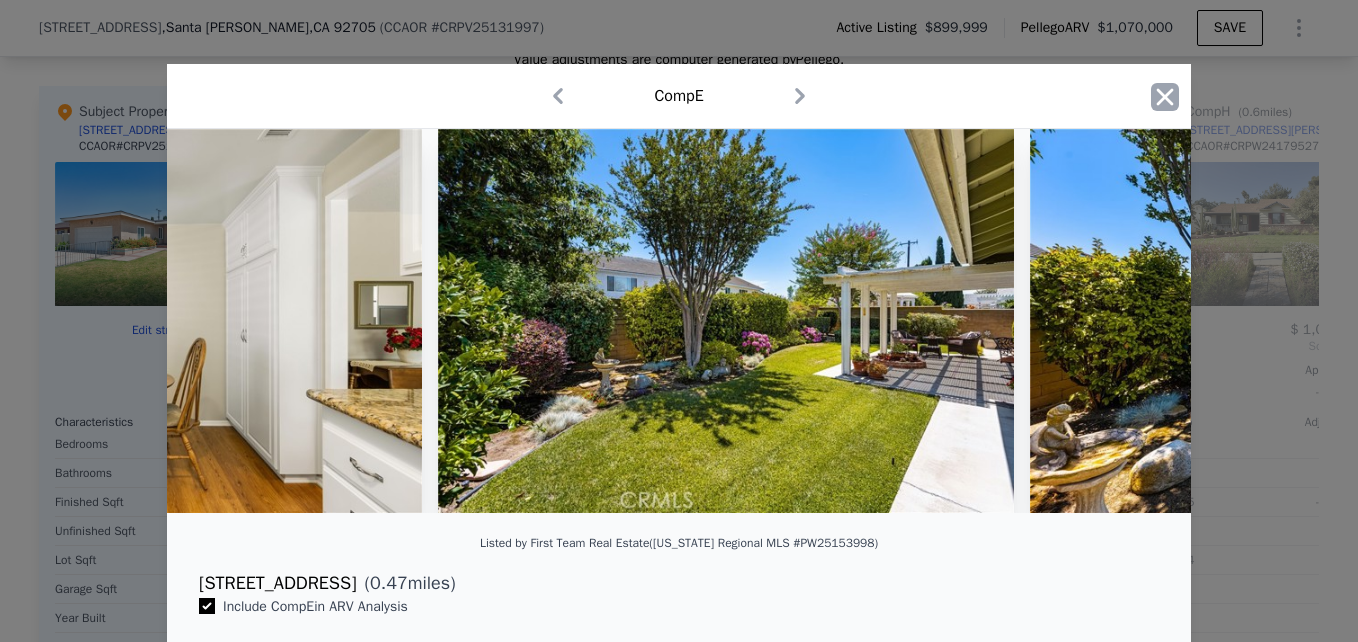 click 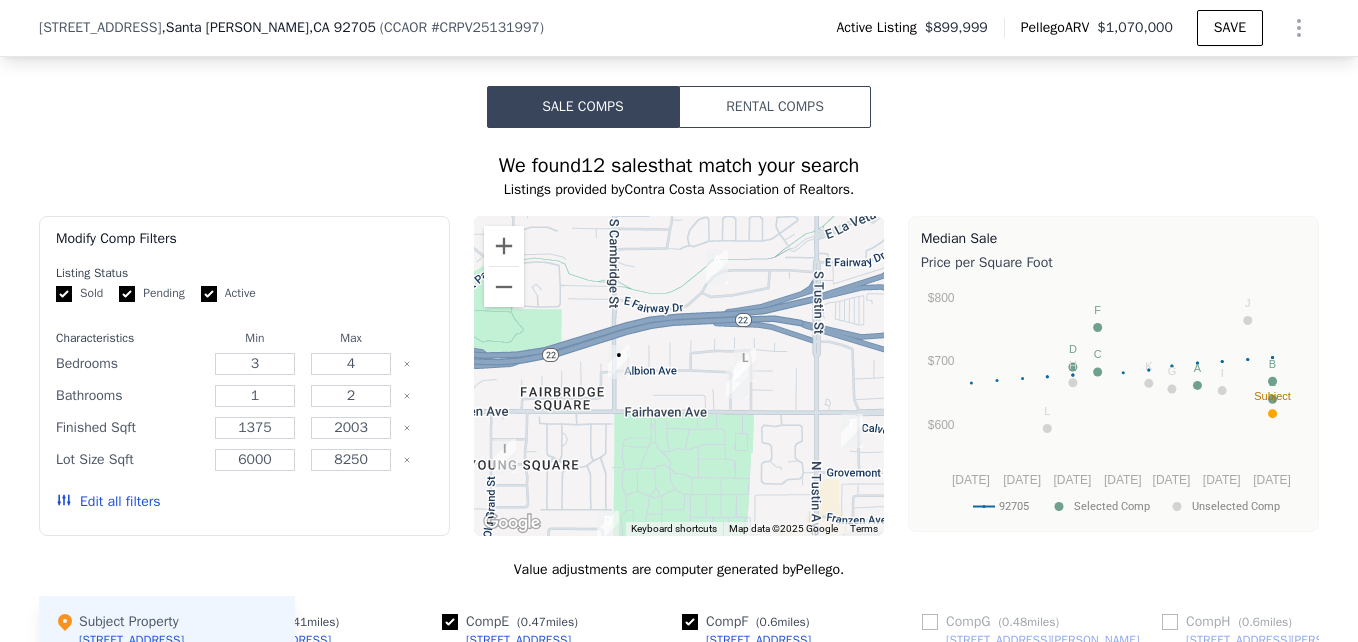 scroll, scrollTop: 1455, scrollLeft: 0, axis: vertical 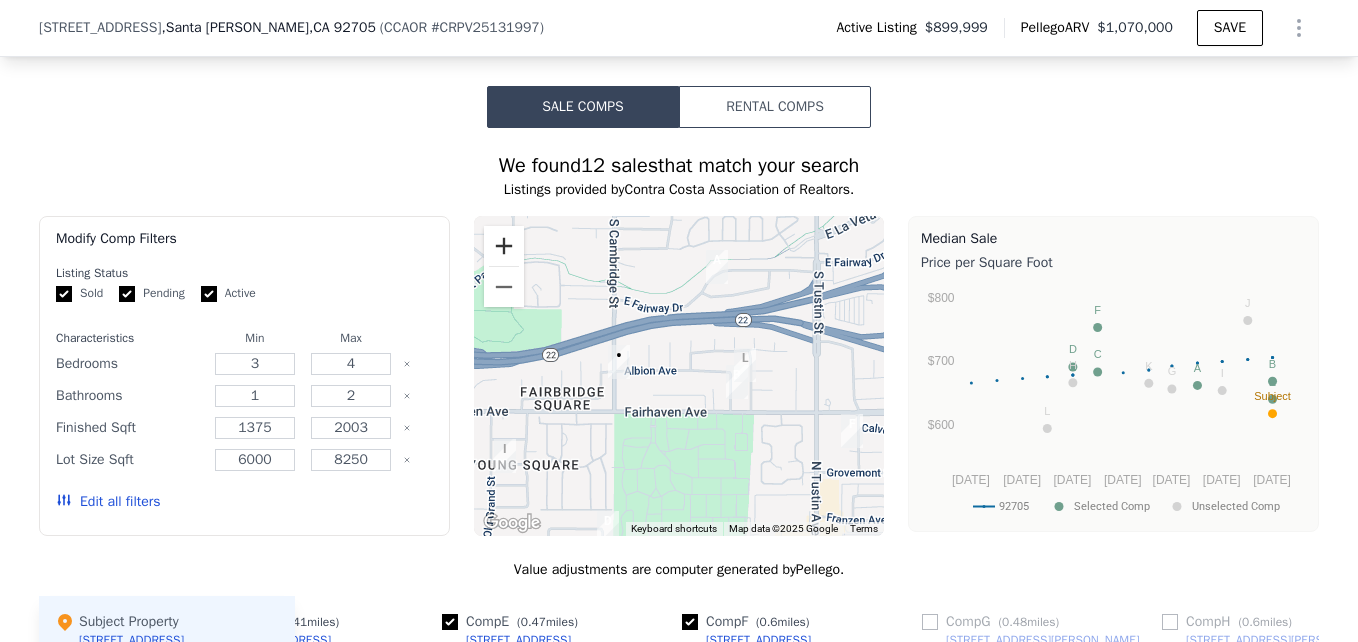 click at bounding box center [504, 246] 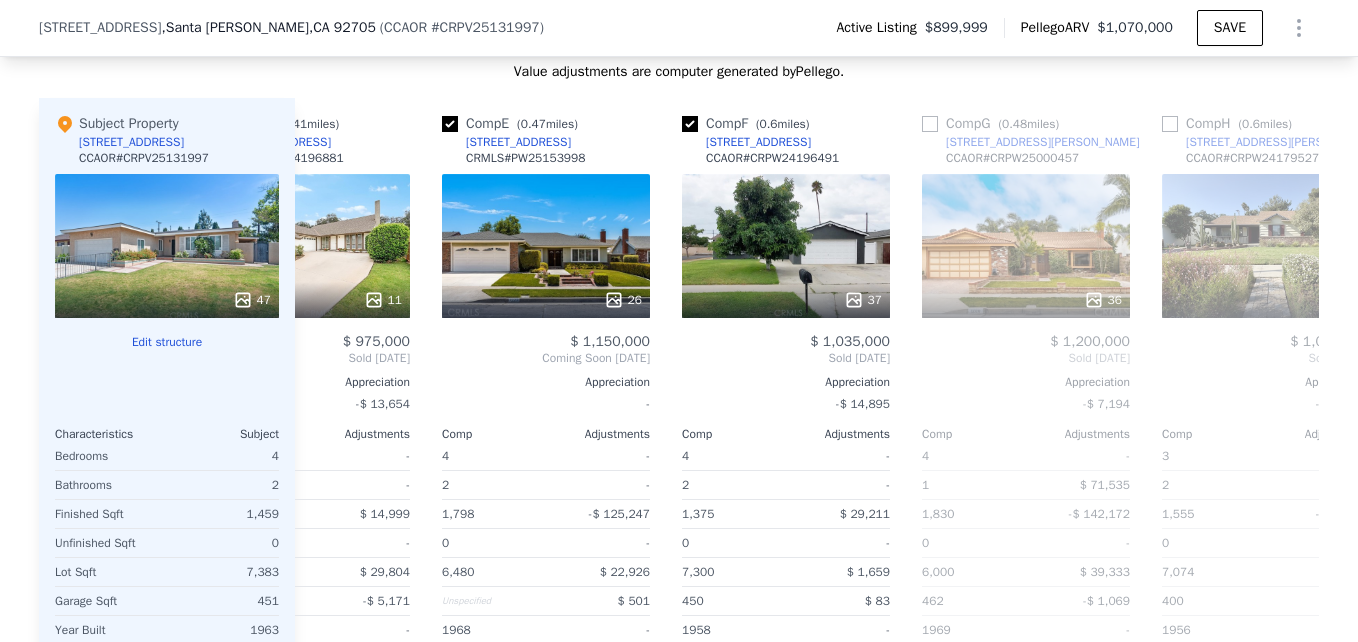 scroll, scrollTop: 1954, scrollLeft: 0, axis: vertical 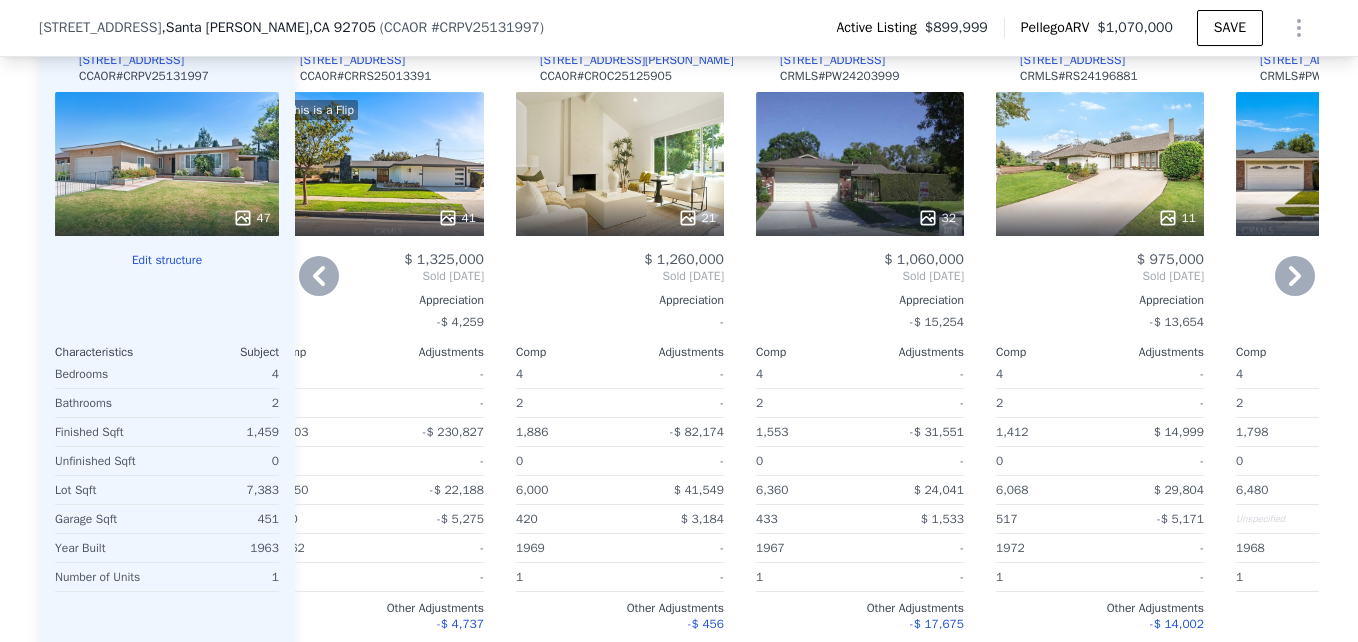 click on "Comp  B ( 0.29  miles) [STREET_ADDRESS][PERSON_NAME] CCAOR  # CROC25125905 21 $ 1,260,000 Sold   [DATE] Appreciation - Comp Adjustments 4 - 2 - 1,886 -$ 82,174 0 - 6,000 $ 41,549 420 $ 3,184 1969 - 1 - Other Adjustments -$ 456 Adjusted Value $ 1,222,102" at bounding box center (620, 352) 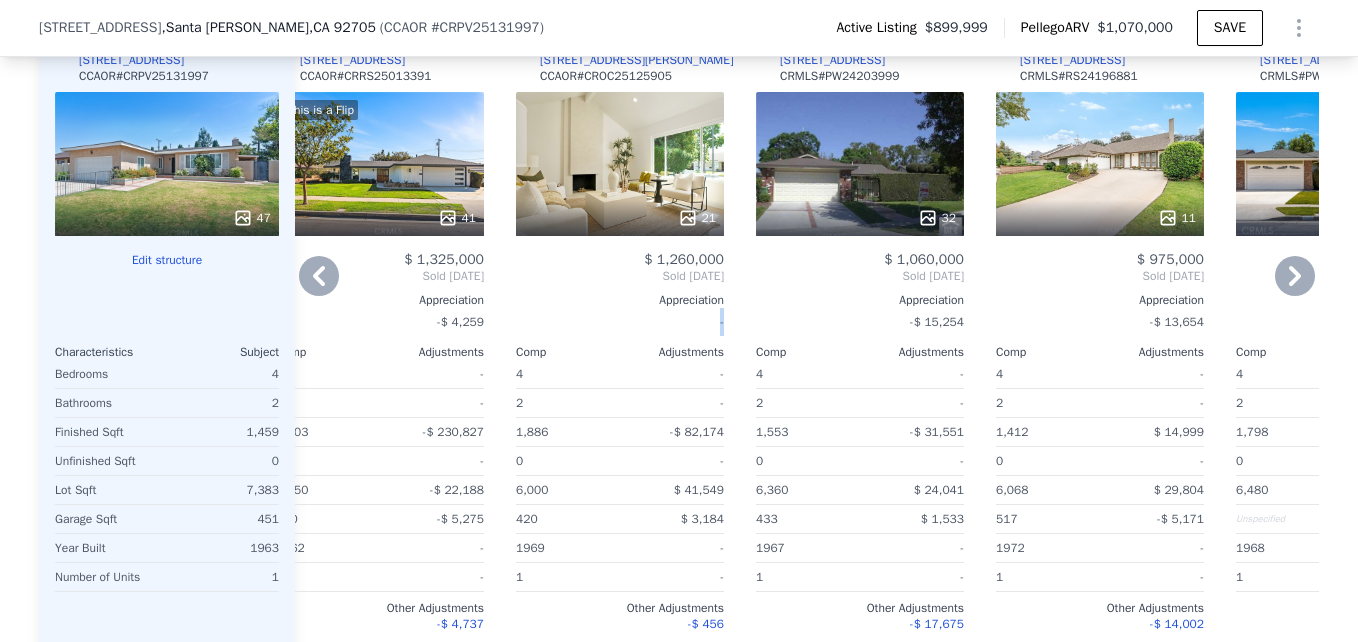 click on "Comp  B ( 0.29  miles) [STREET_ADDRESS][PERSON_NAME] CCAOR  # CROC25125905 21 $ 1,260,000 Sold   [DATE] Appreciation - Comp Adjustments 4 - 2 - 1,886 -$ 82,174 0 - 6,000 $ 41,549 420 $ 3,184 1969 - 1 - Other Adjustments -$ 456 Adjusted Value $ 1,222,102" at bounding box center [620, 352] 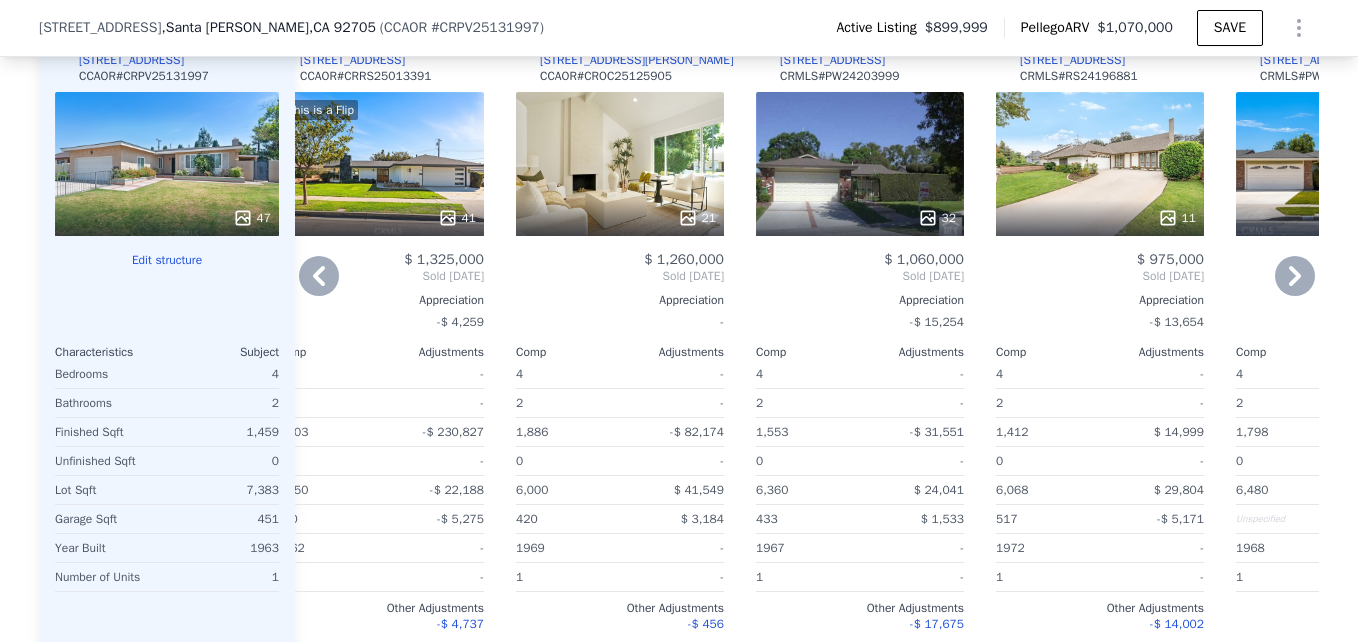 drag, startPoint x: 501, startPoint y: 331, endPoint x: 593, endPoint y: 319, distance: 92.779305 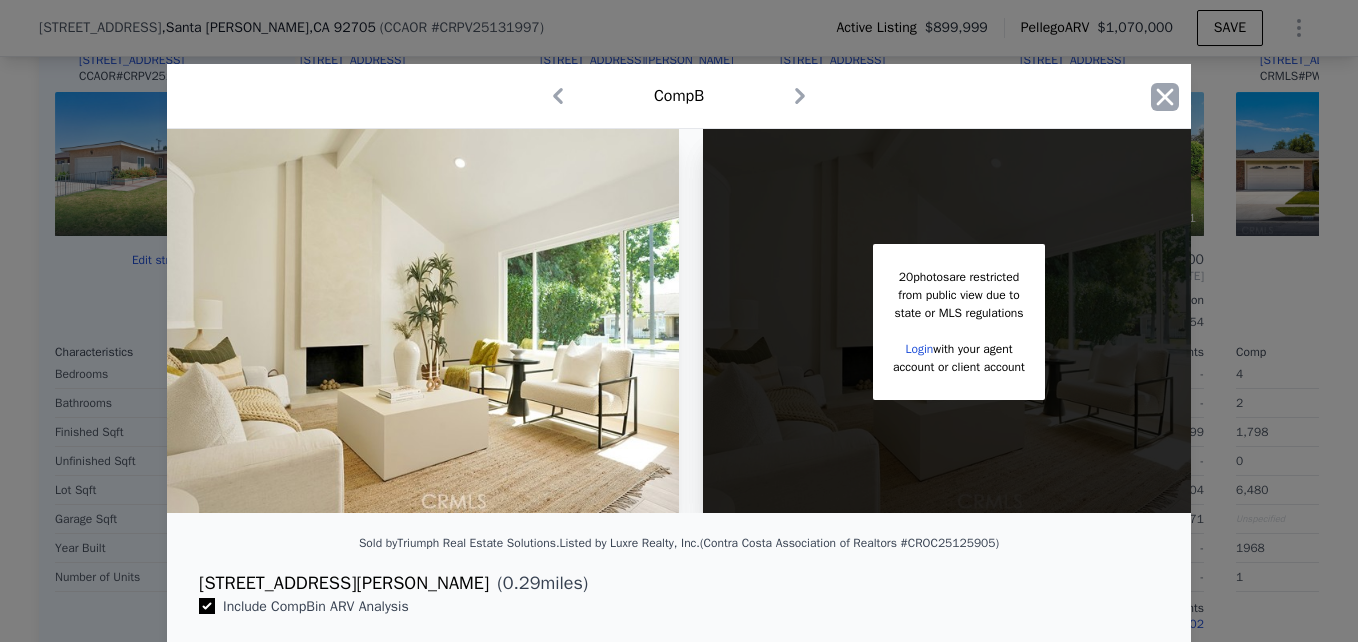 click 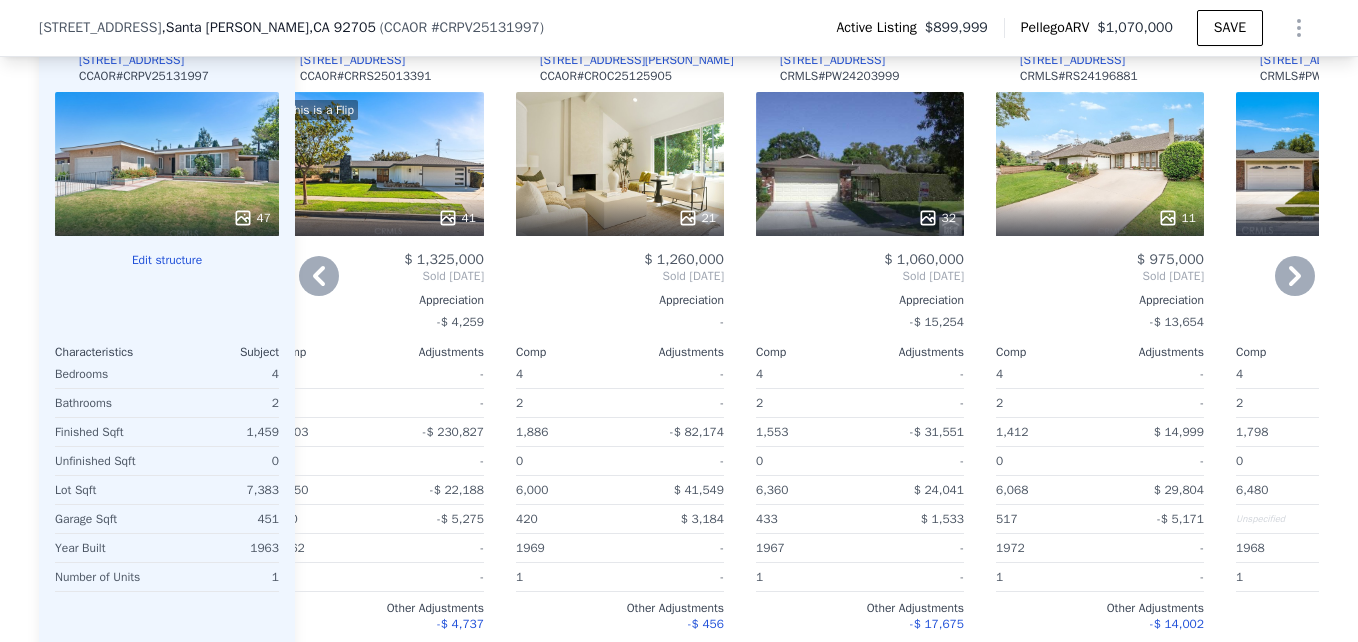 scroll, scrollTop: 0, scrollLeft: 0, axis: both 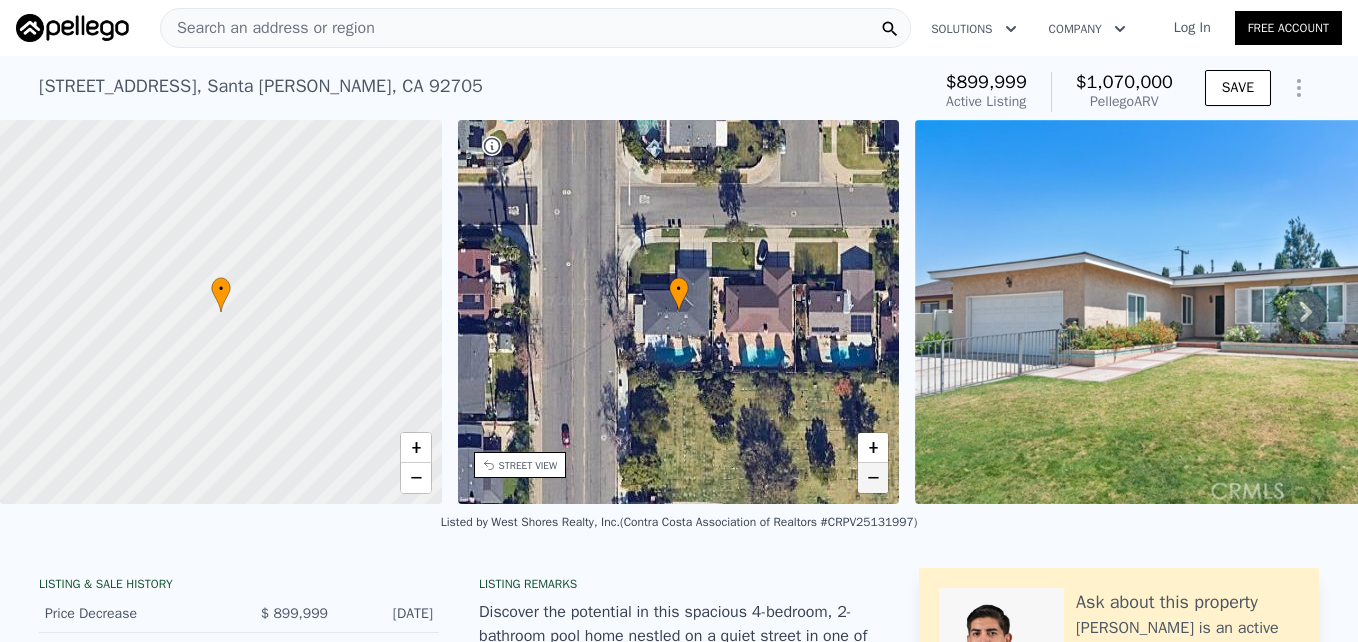 click on "−" at bounding box center (873, 478) 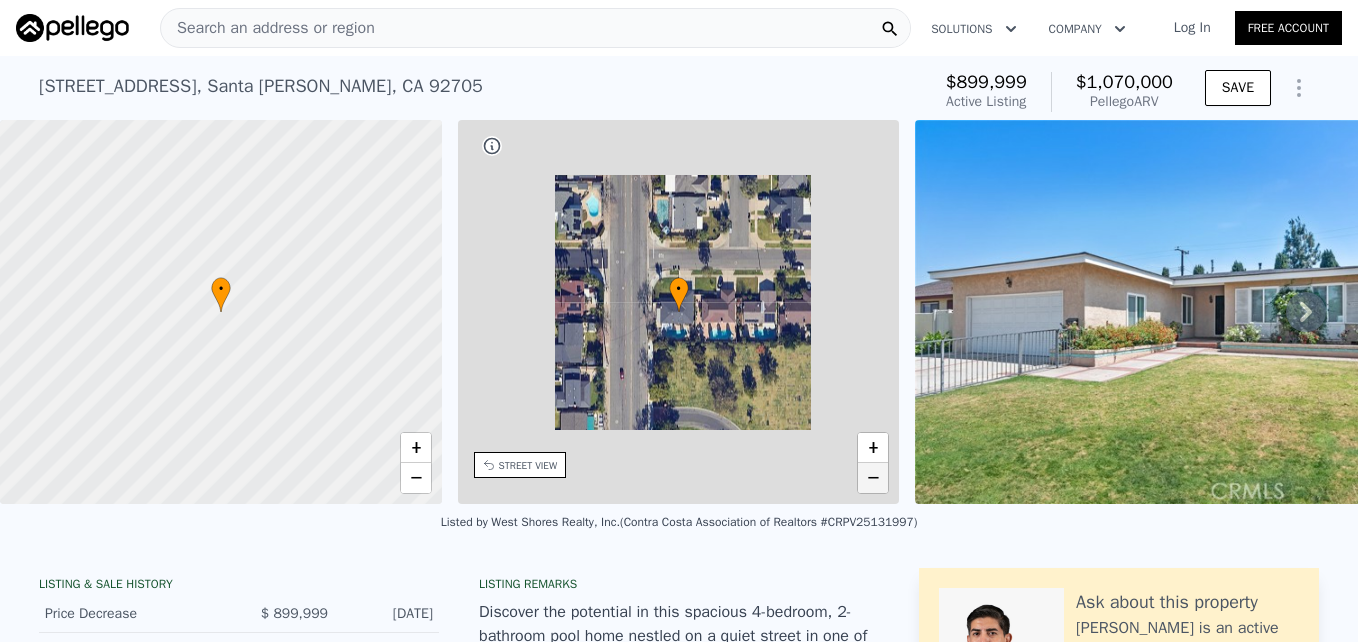 click on "−" at bounding box center (873, 478) 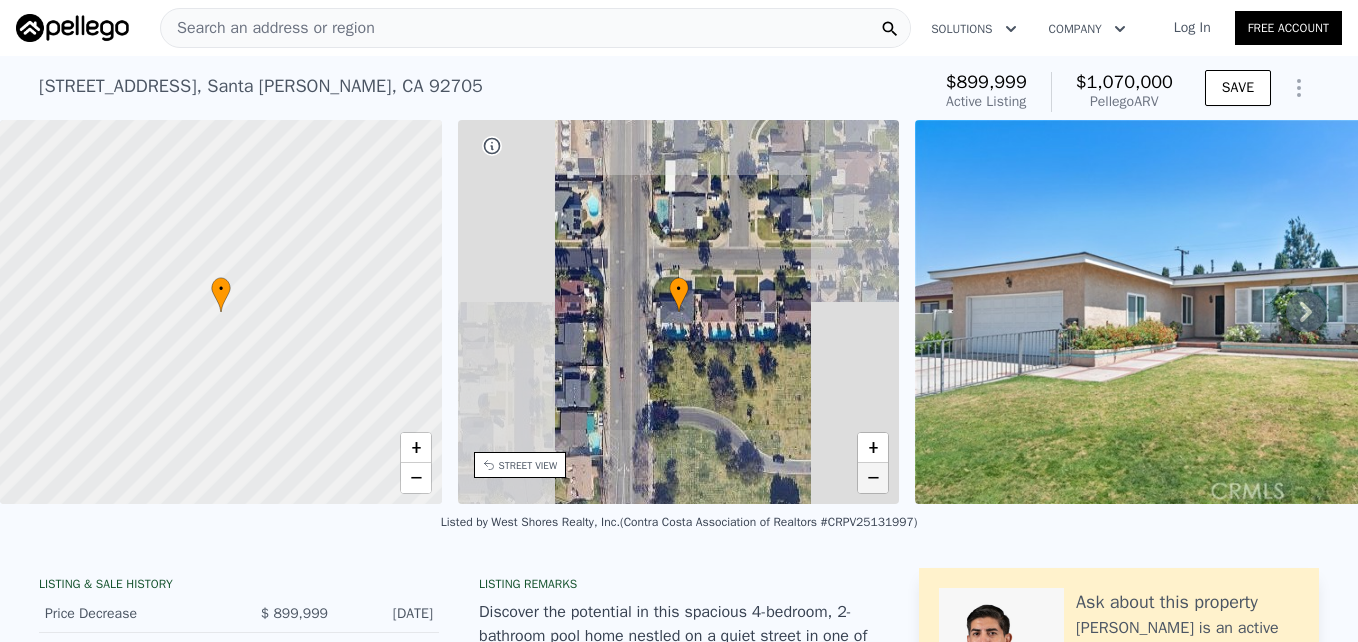 click on "−" at bounding box center [873, 478] 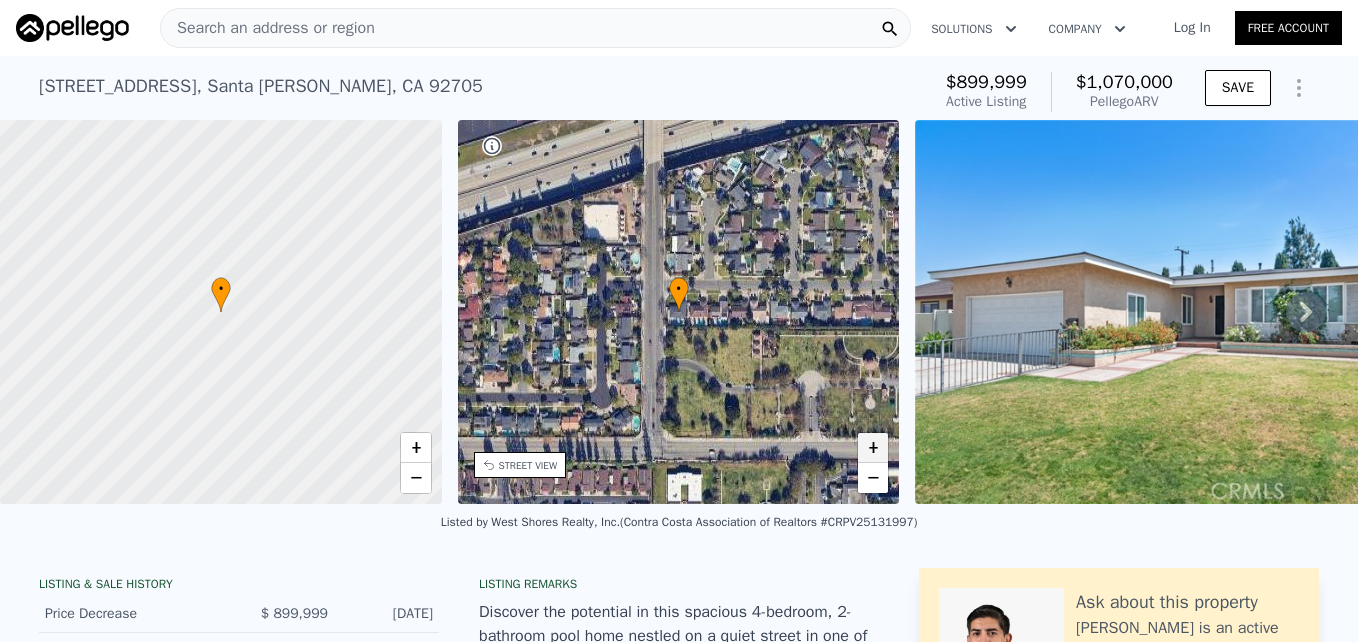 click on "+" at bounding box center (873, 448) 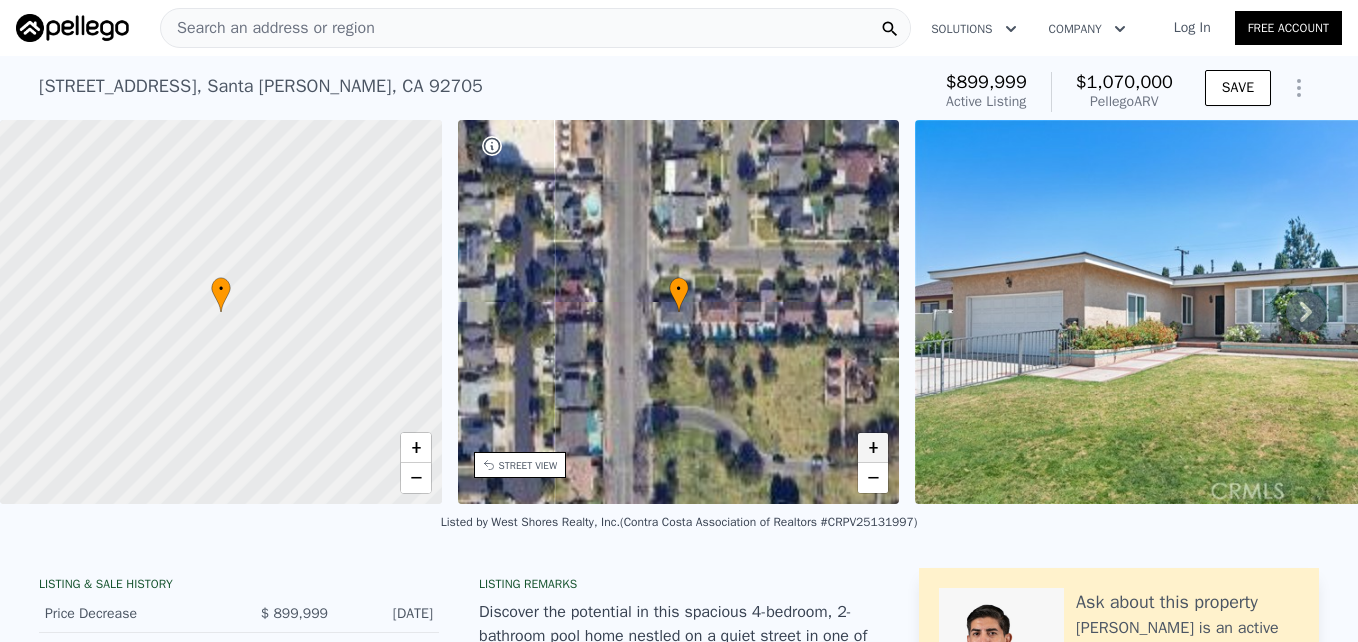 click on "+" at bounding box center (873, 448) 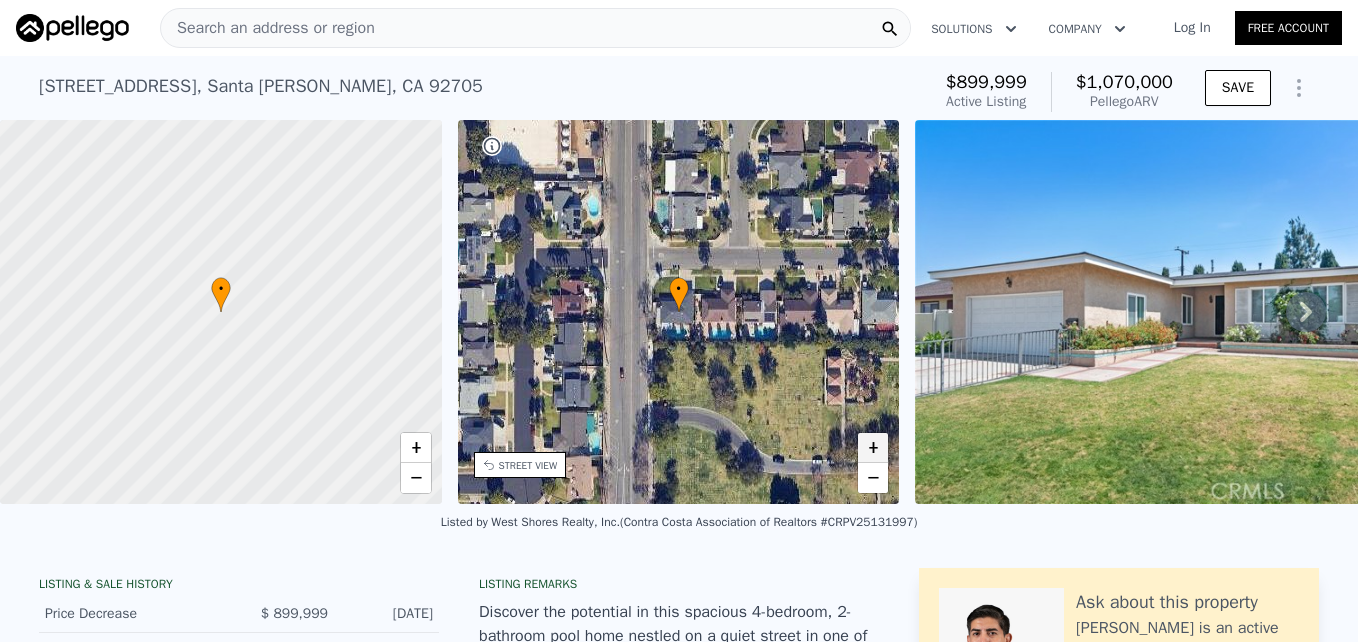 click on "+" at bounding box center [873, 448] 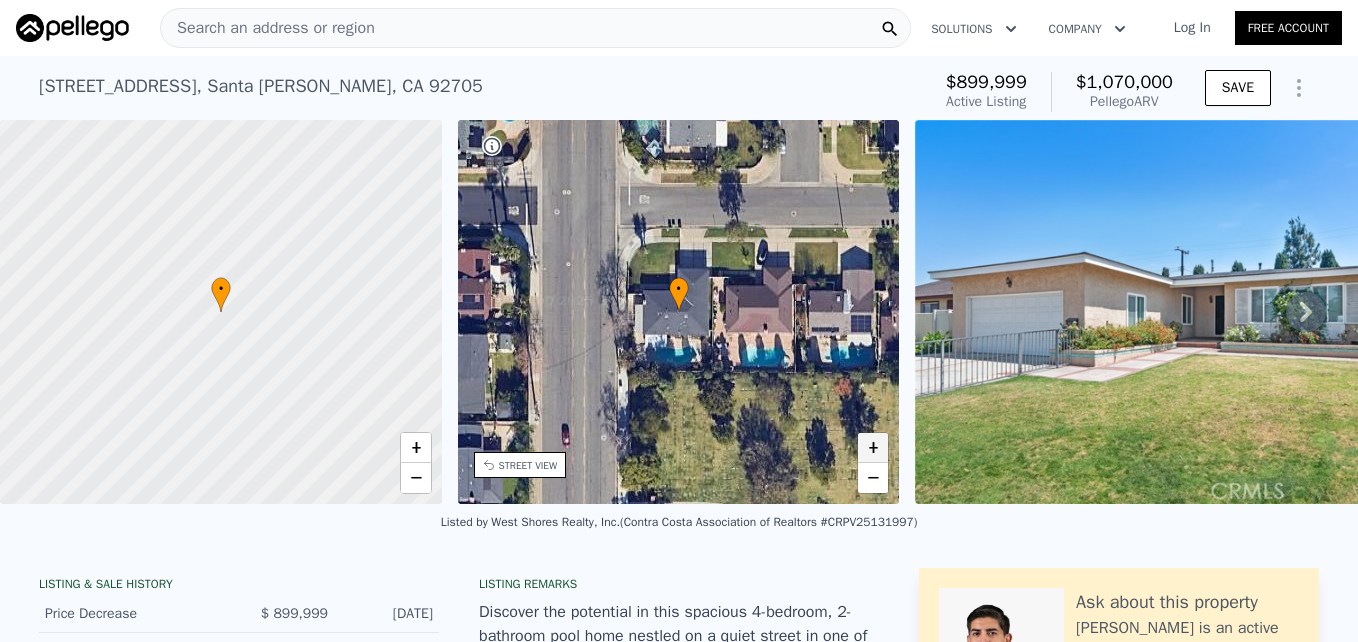 click on "+" at bounding box center [873, 448] 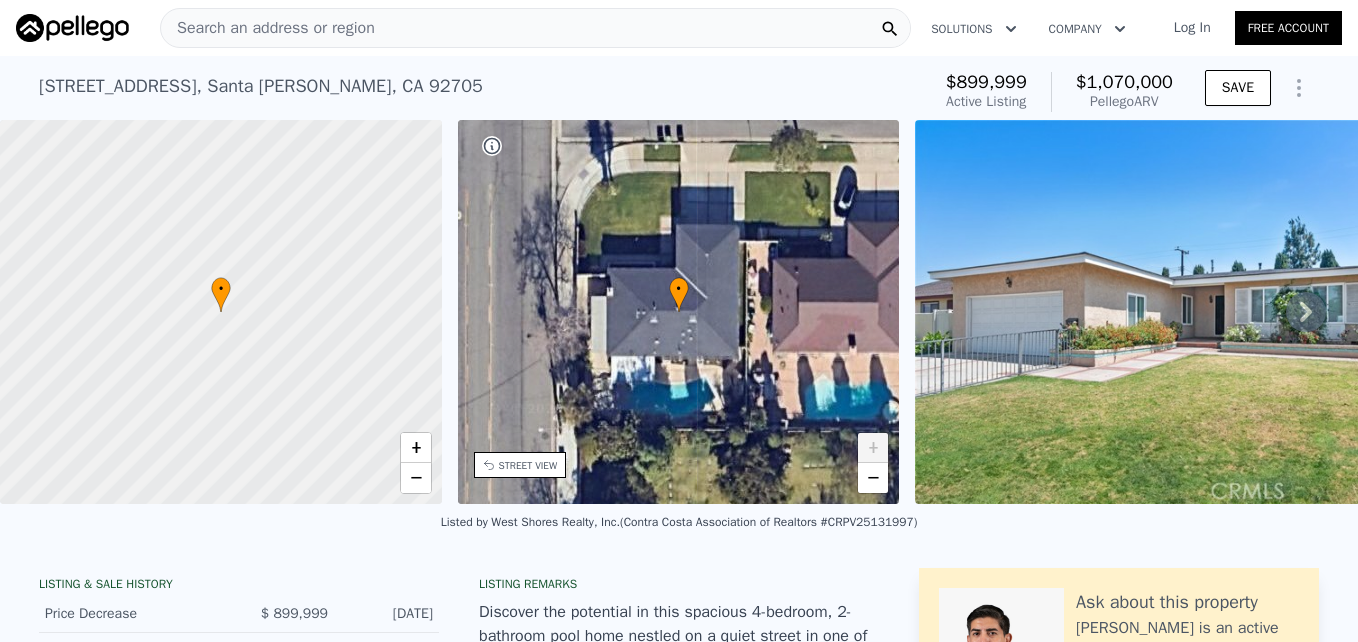 click on "+" at bounding box center [873, 448] 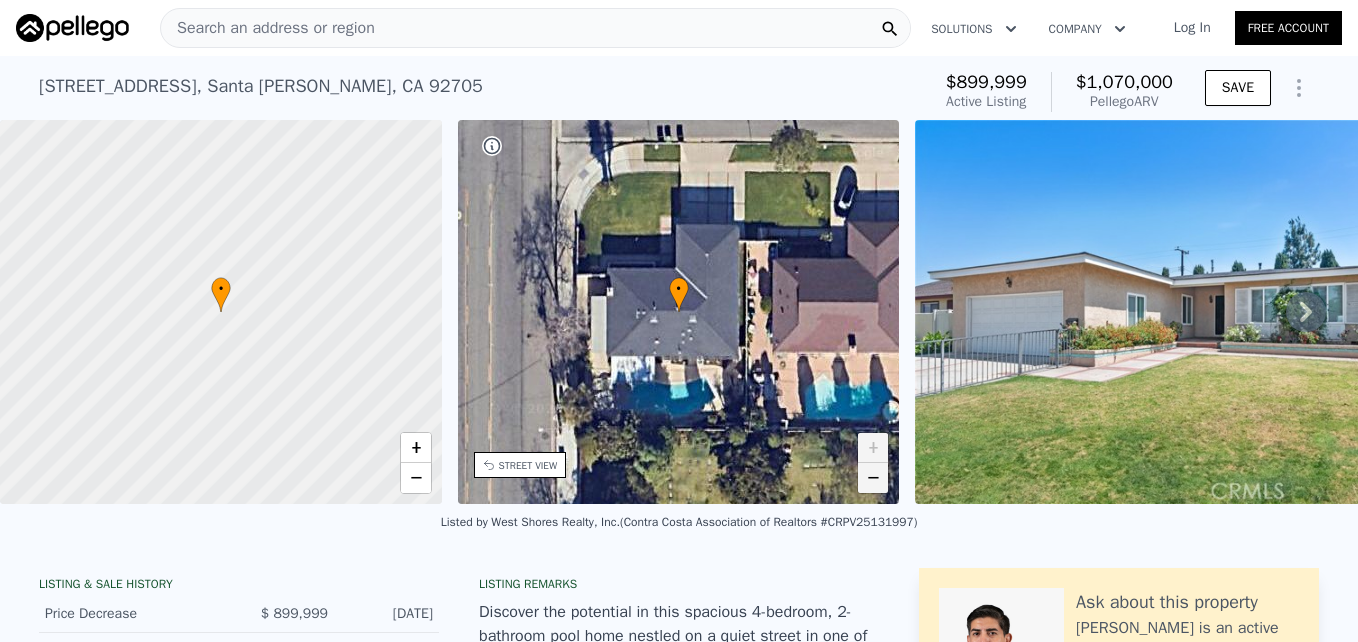 click on "−" at bounding box center (873, 478) 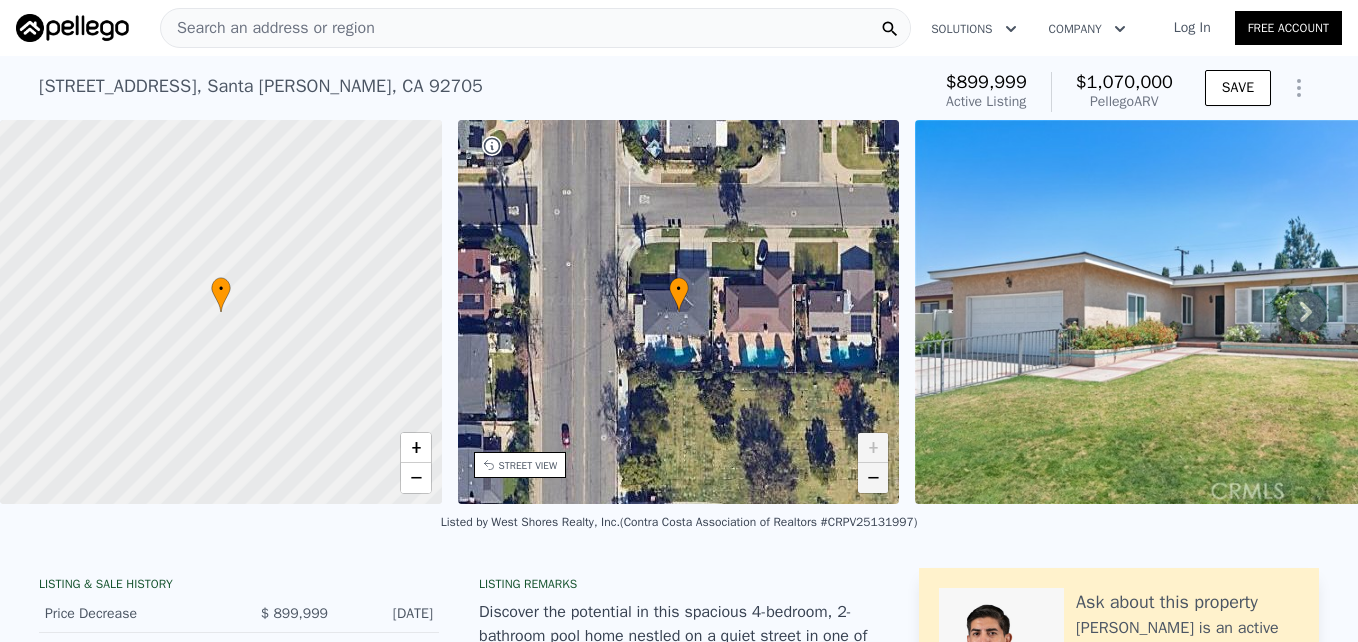 click on "−" at bounding box center [873, 478] 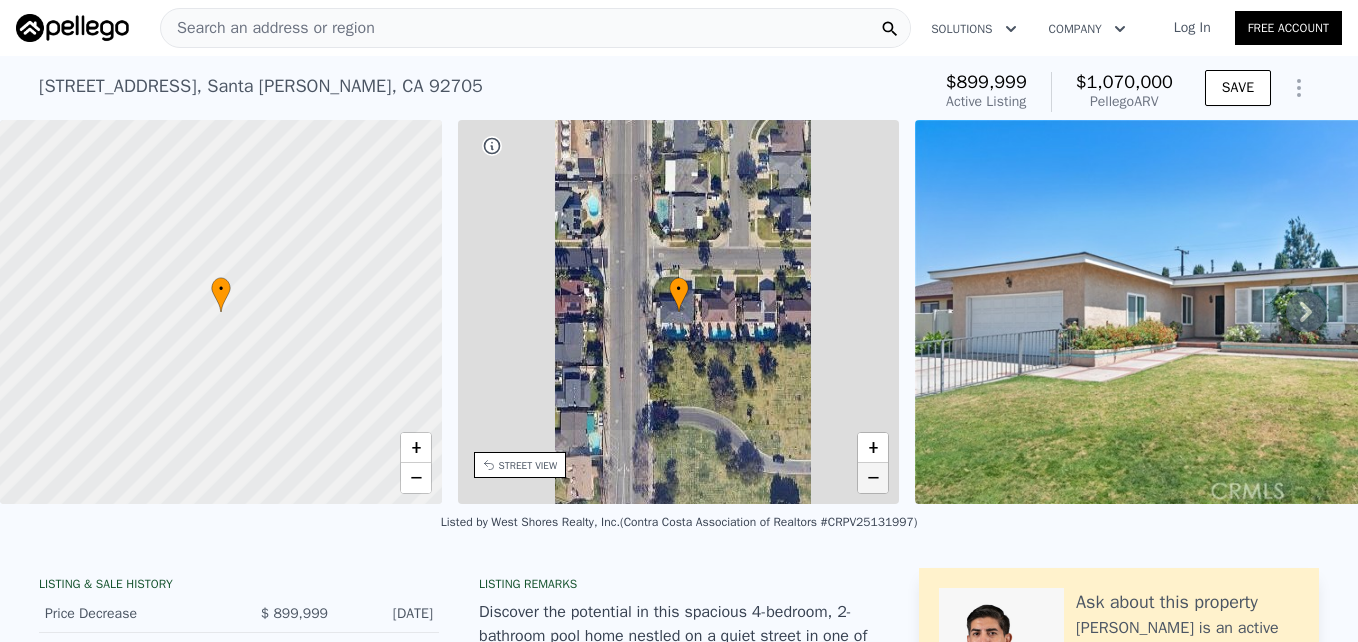 click on "−" at bounding box center (873, 478) 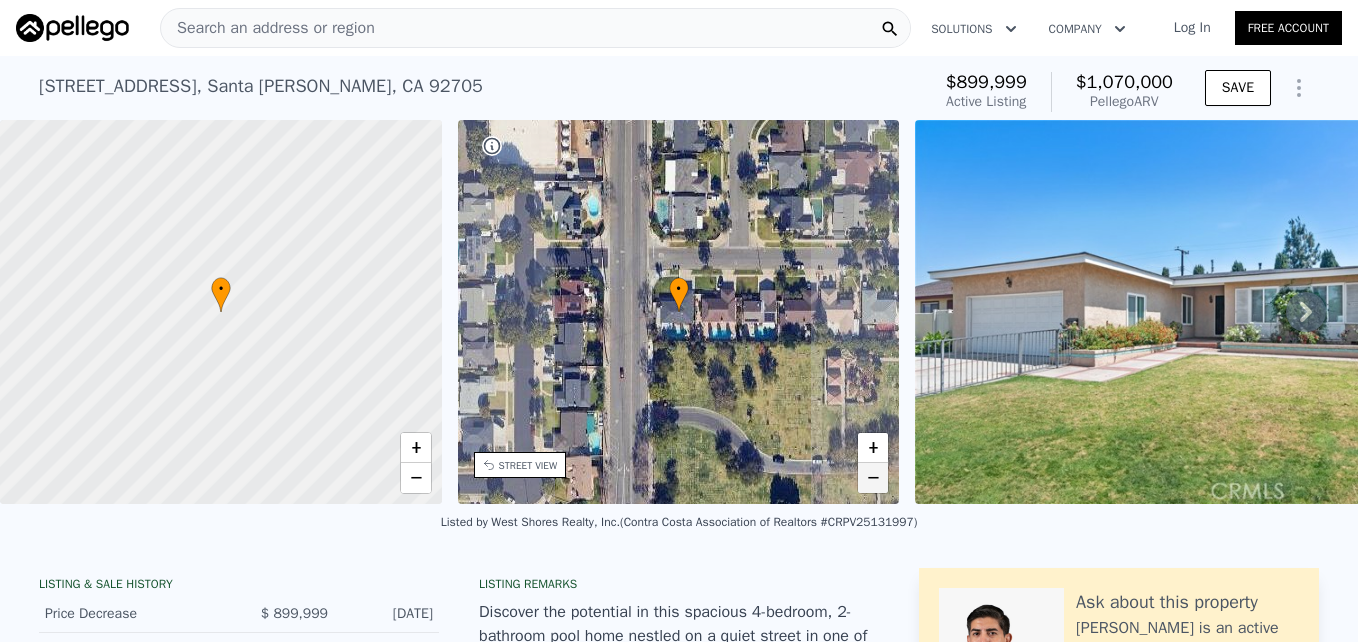 click on "−" at bounding box center (873, 478) 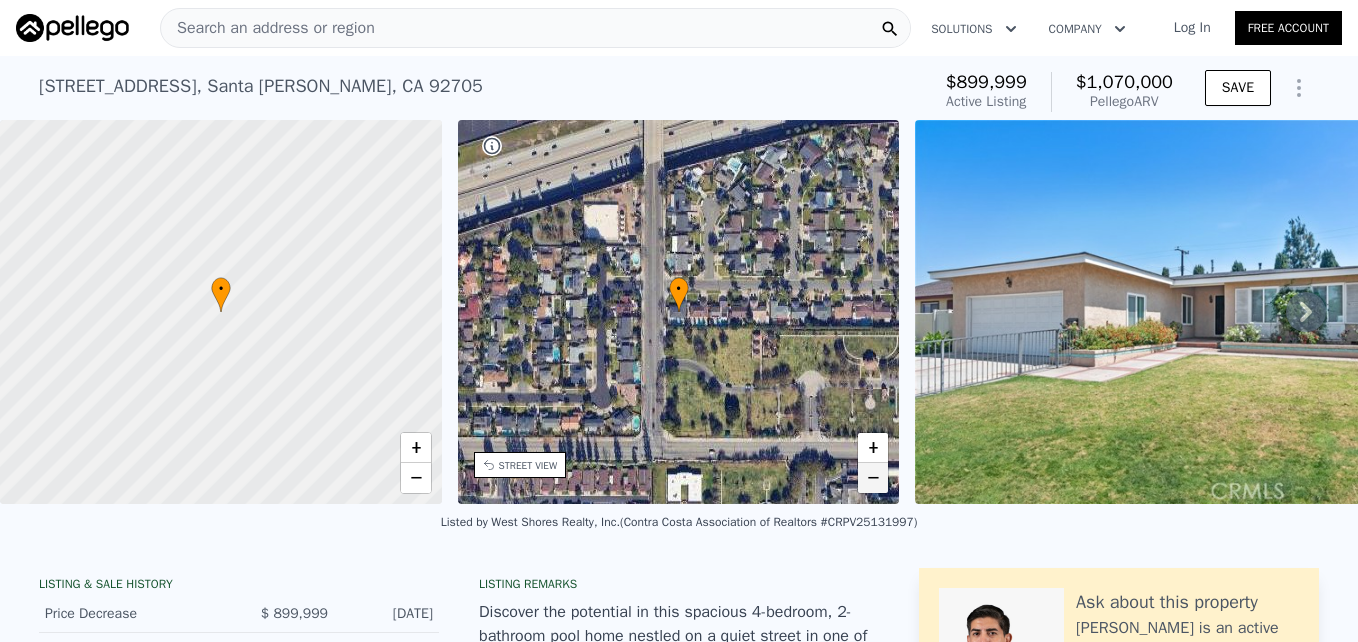 click on "−" at bounding box center (873, 478) 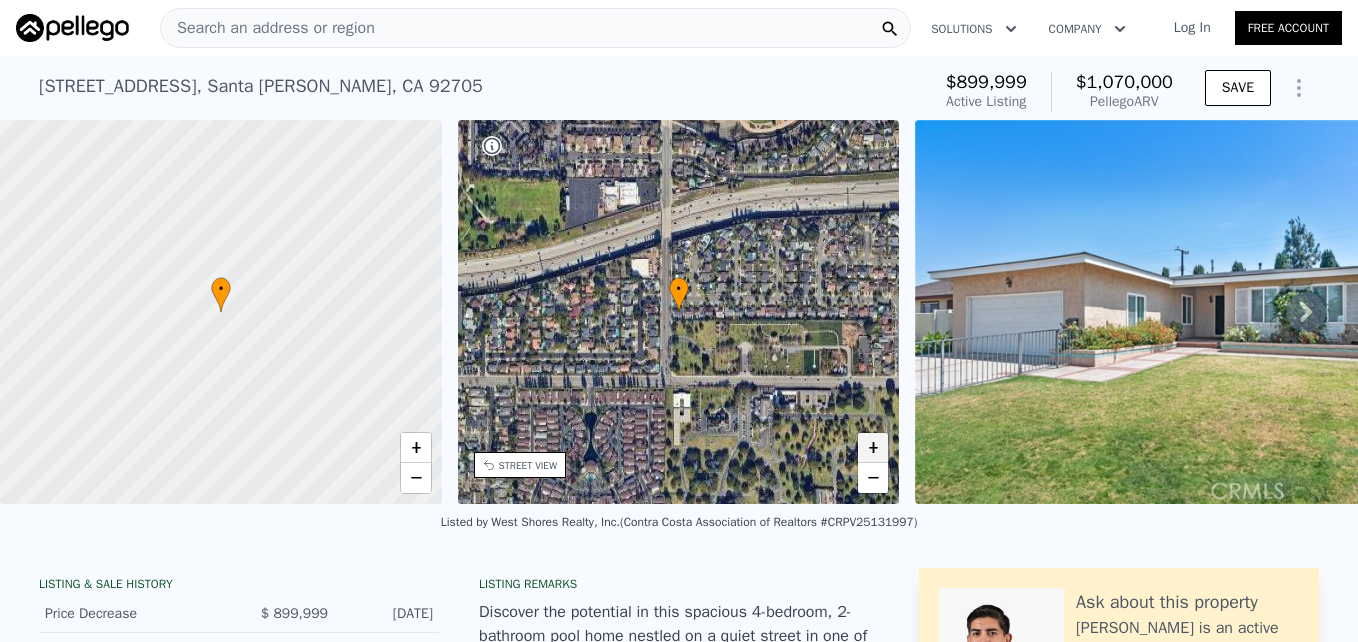 click on "+" at bounding box center [873, 448] 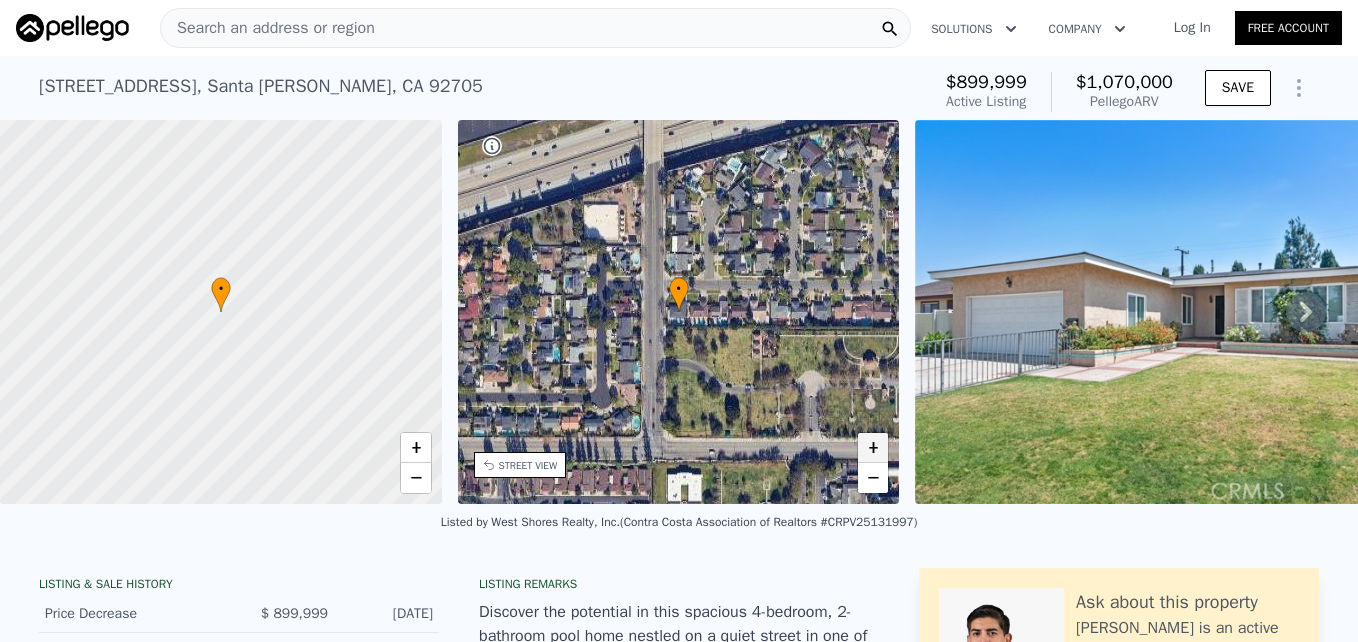 click on "+" at bounding box center [873, 448] 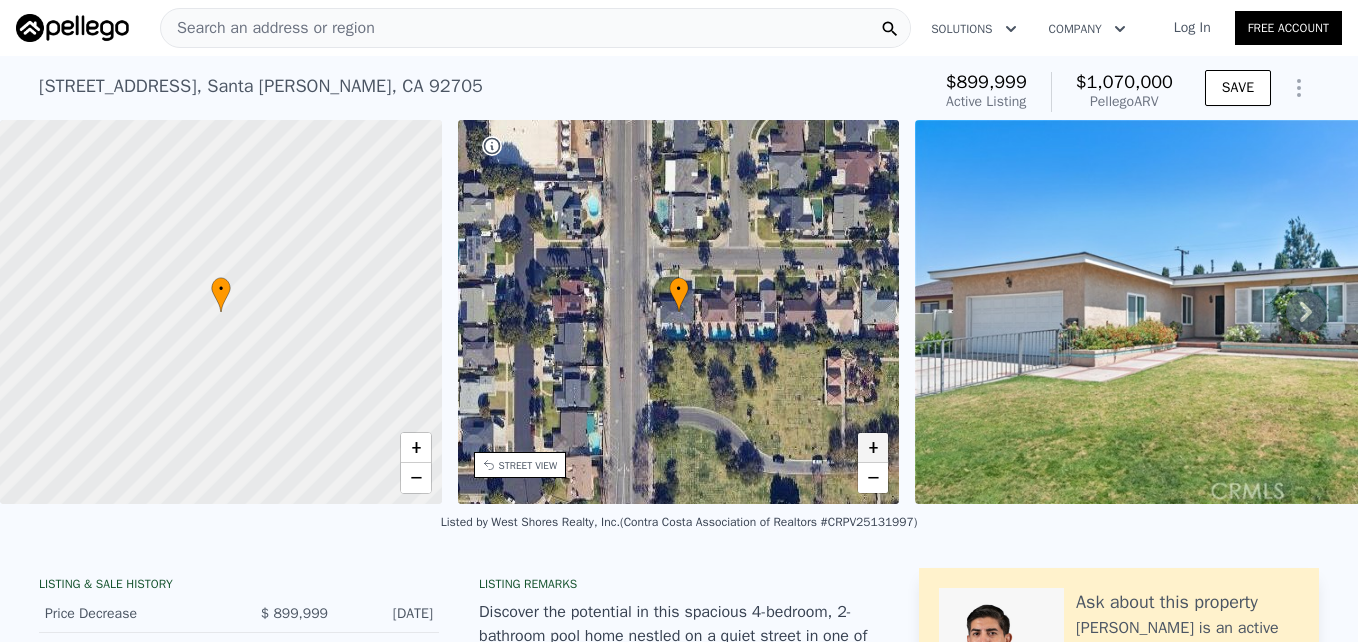 click on "+" at bounding box center [873, 448] 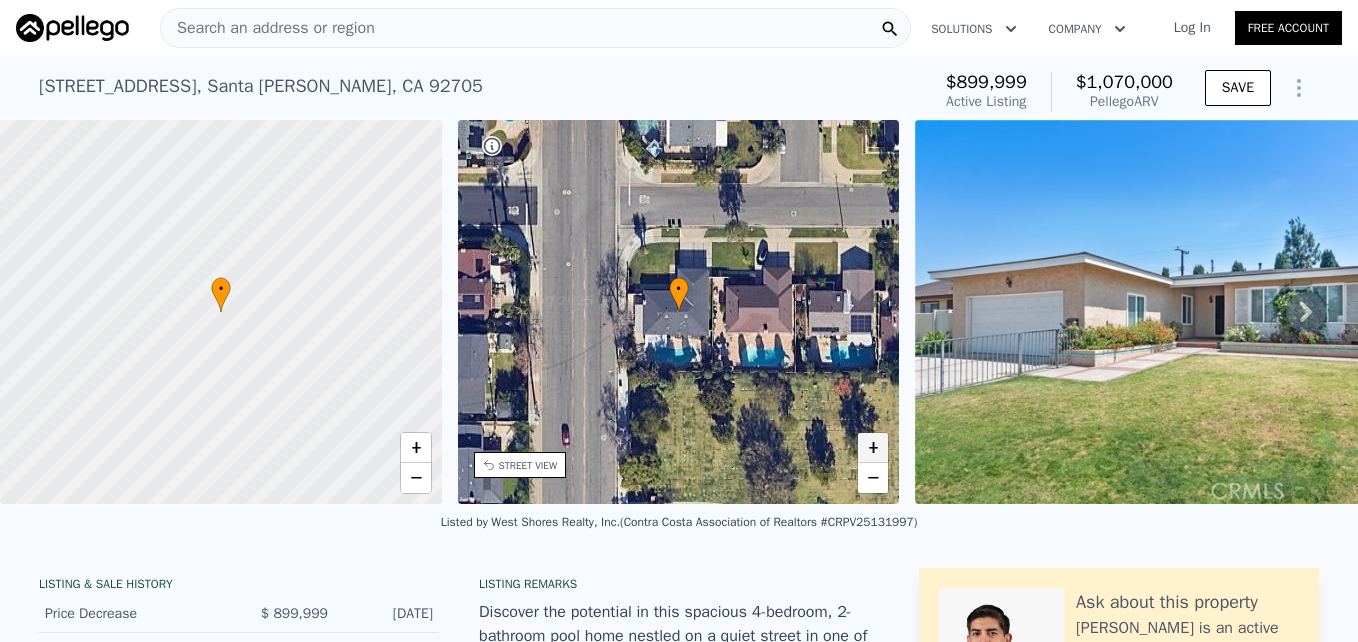 click on "+" at bounding box center (873, 448) 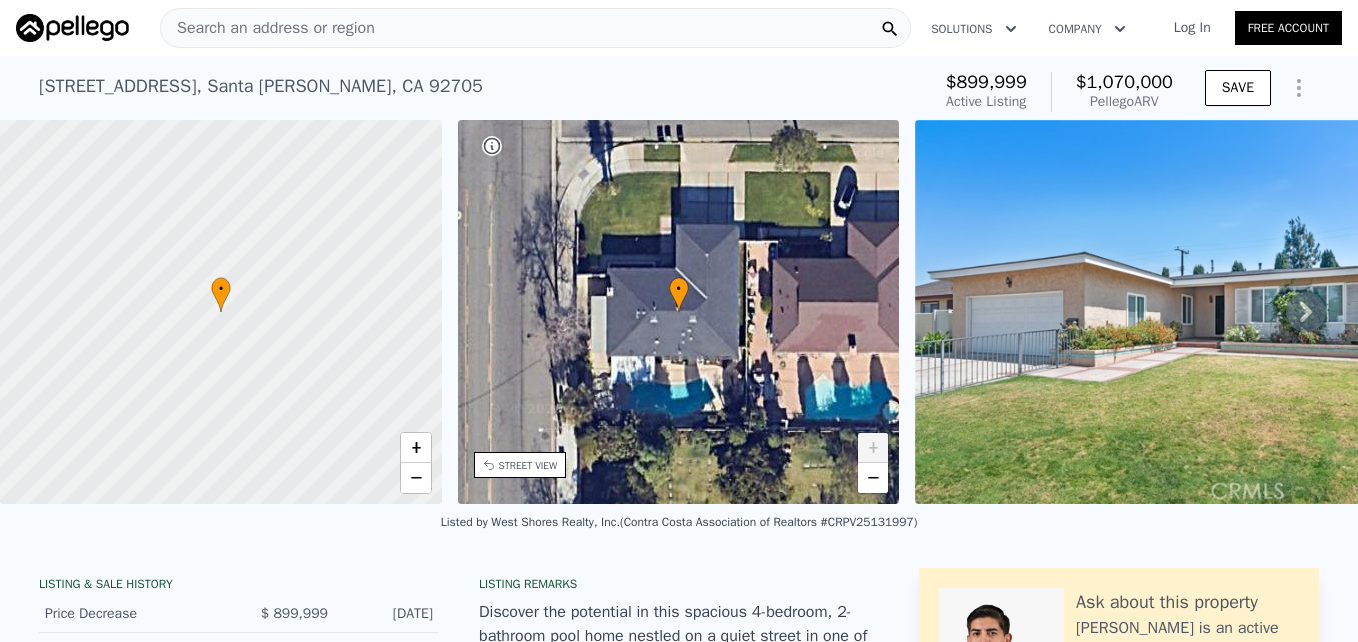 click on "+" at bounding box center (873, 448) 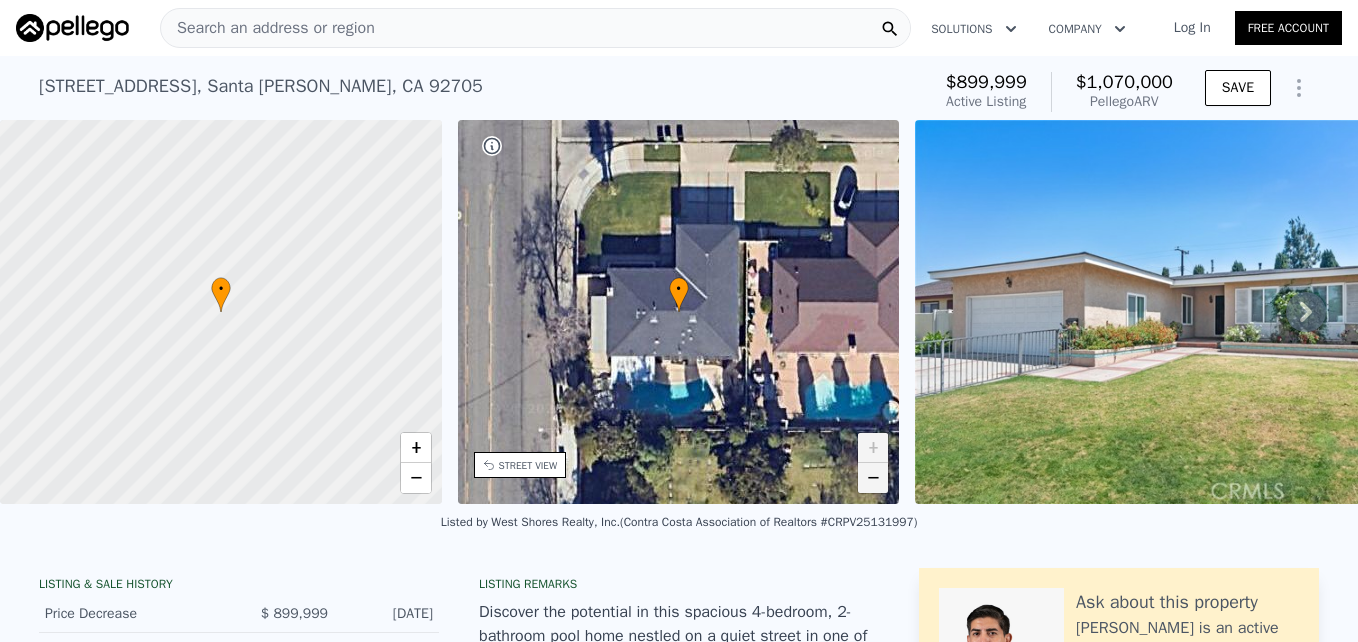 click on "−" at bounding box center [873, 478] 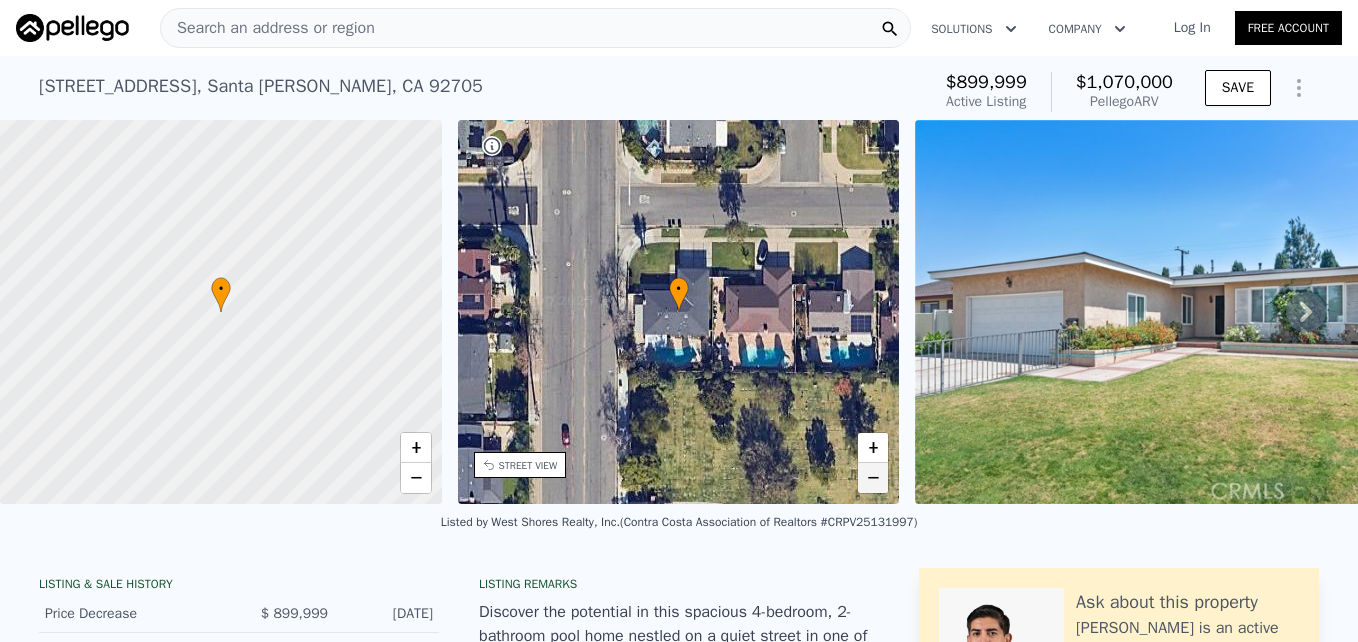 click on "−" at bounding box center [873, 478] 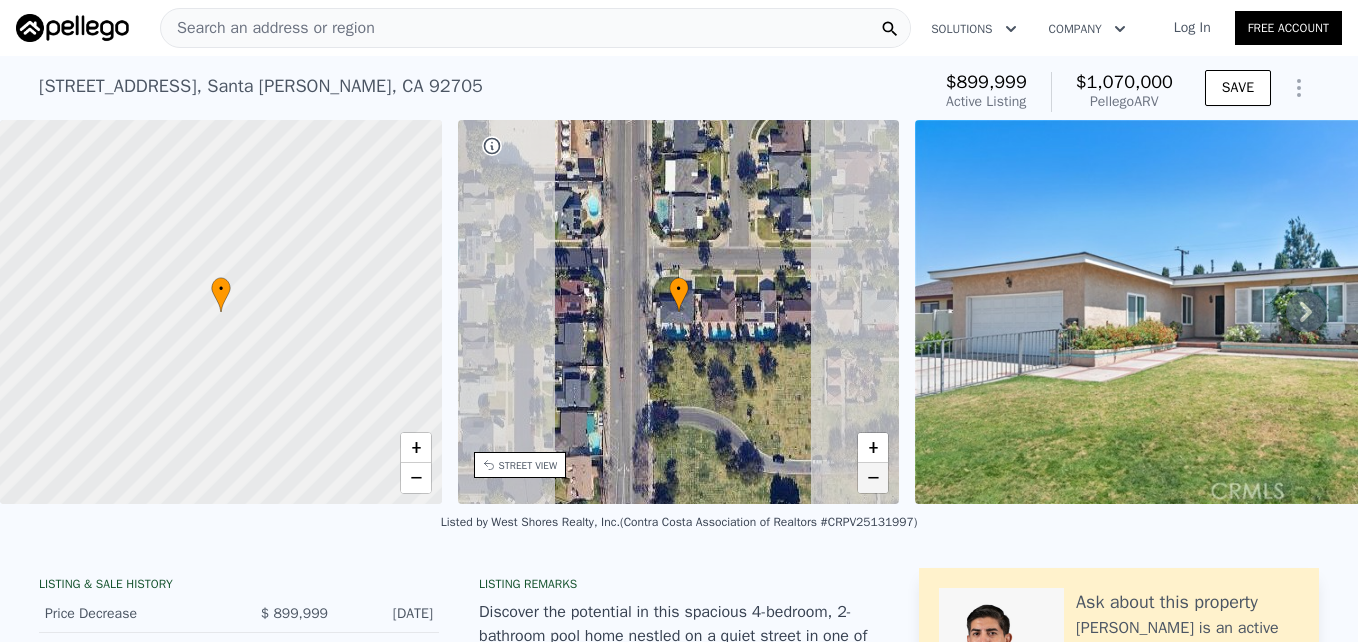 click on "−" at bounding box center [873, 478] 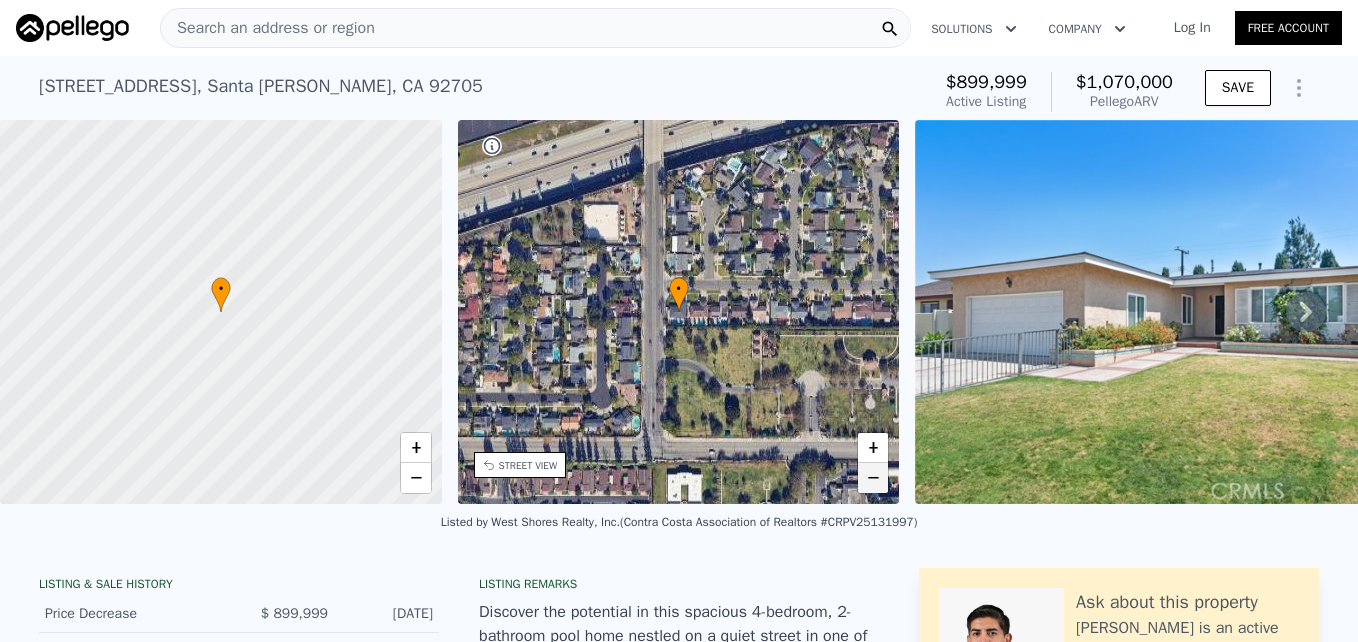 click on "−" at bounding box center [873, 478] 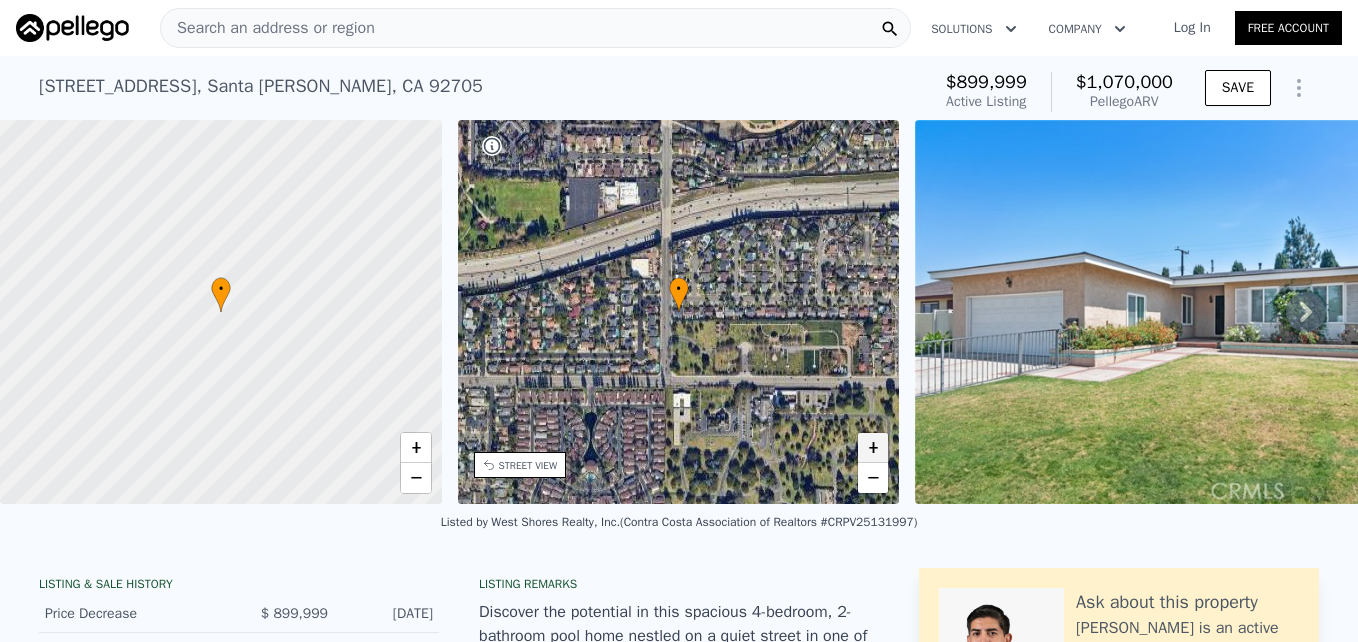 click on "+" at bounding box center [873, 448] 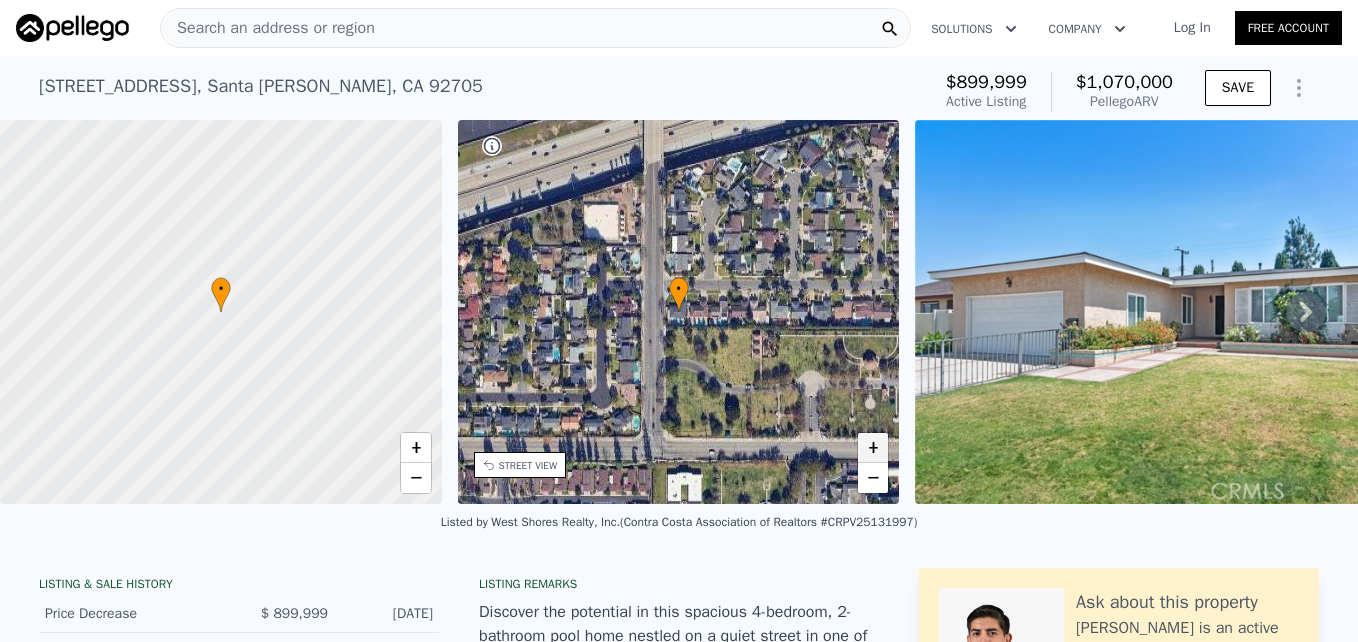 click on "+" at bounding box center [873, 448] 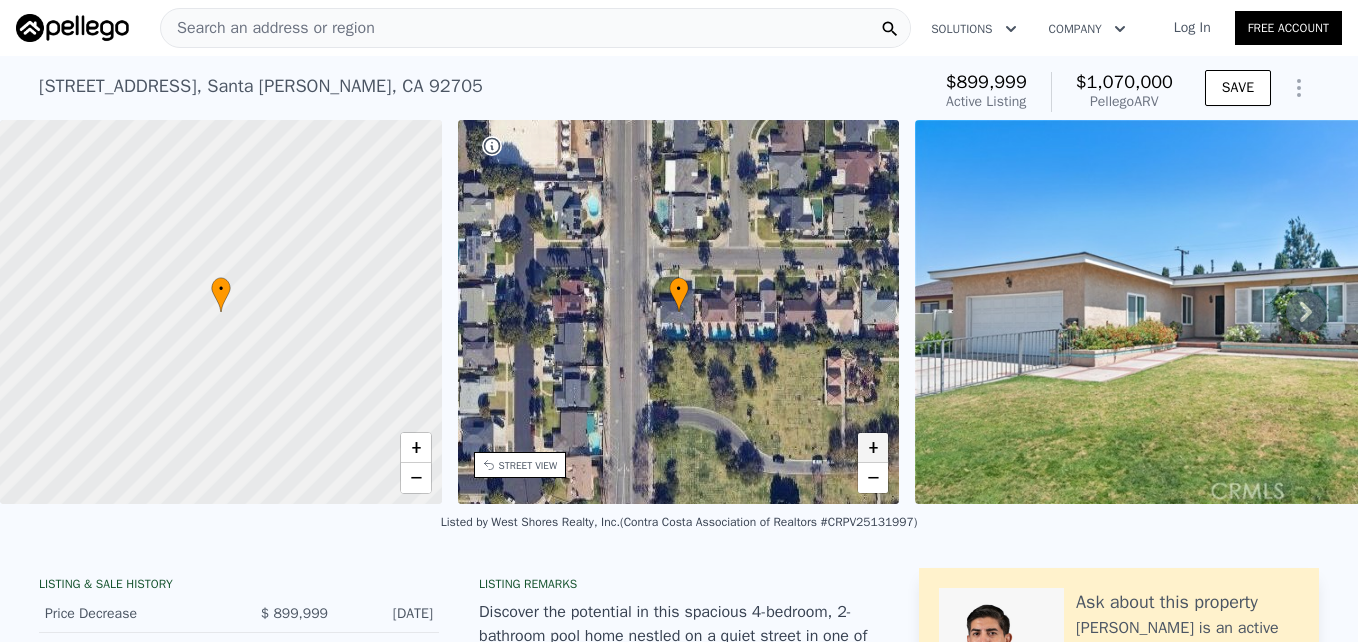 click on "+" at bounding box center (873, 448) 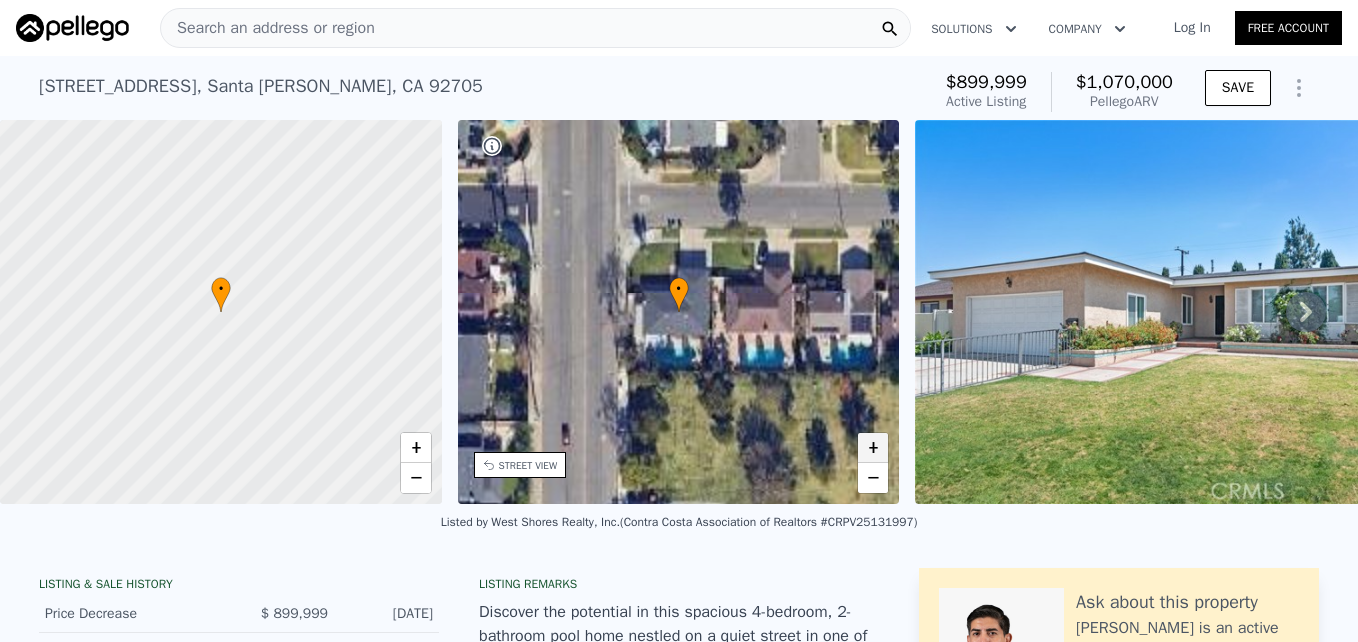 click on "+" at bounding box center (873, 448) 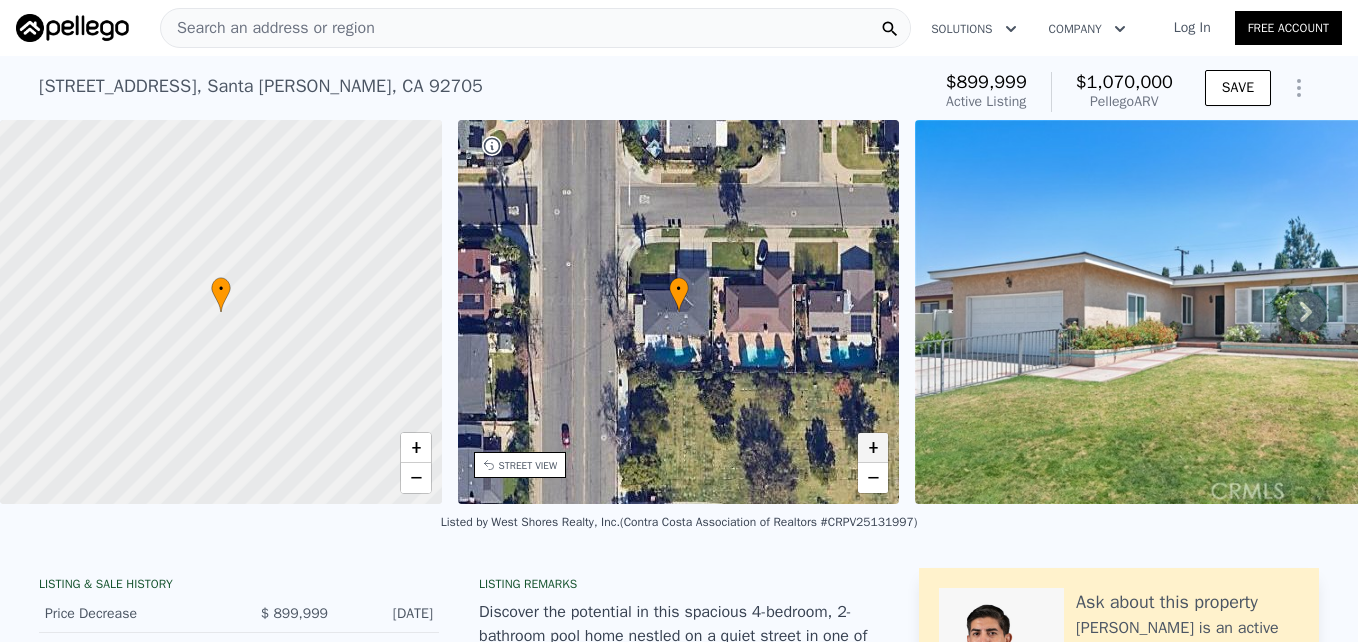 click on "+" at bounding box center (873, 448) 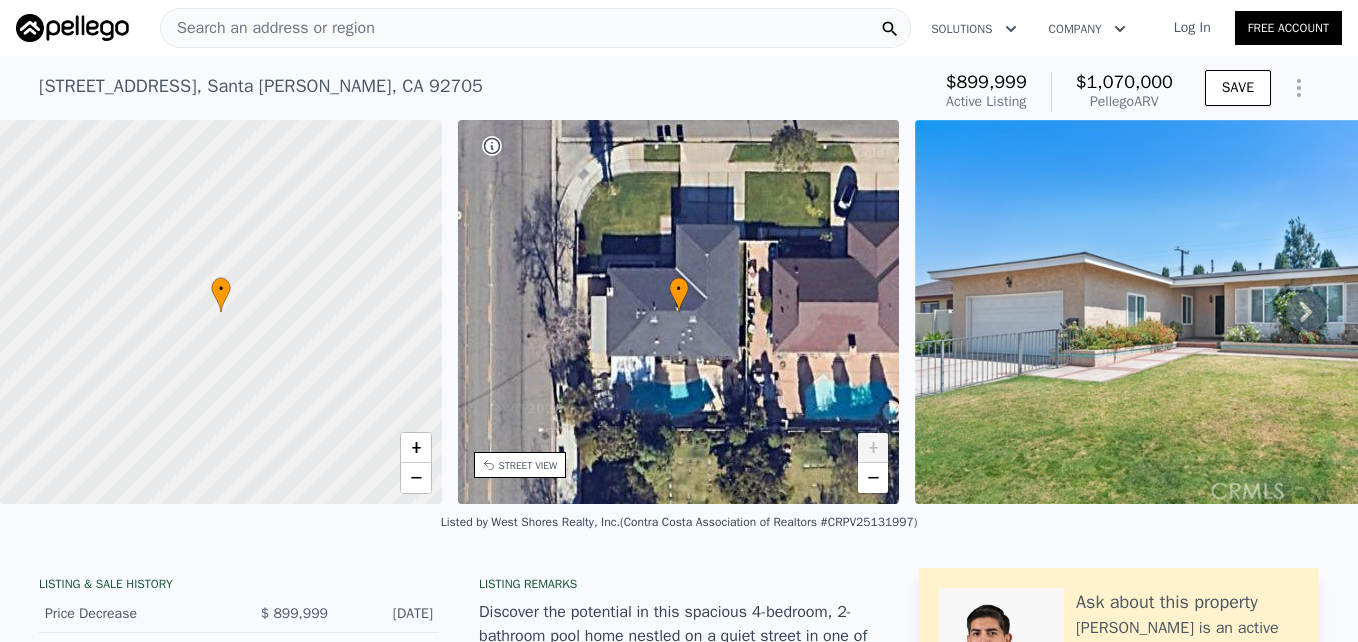click on "+" at bounding box center (873, 448) 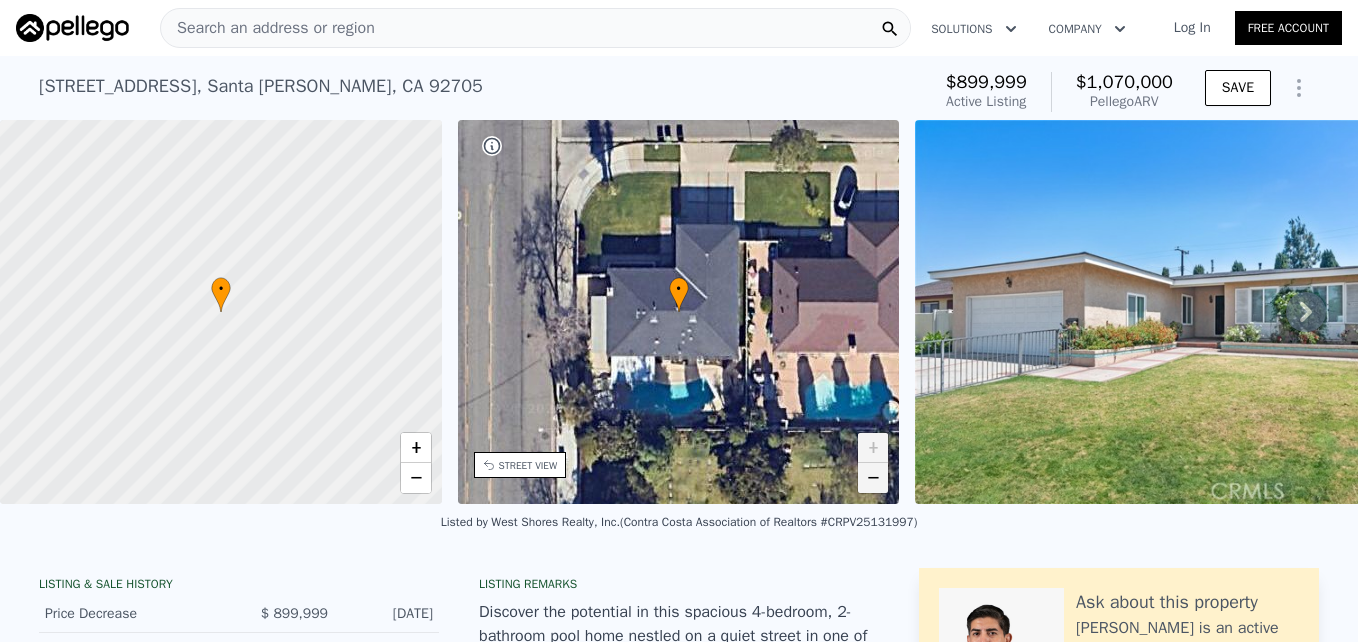 click on "−" at bounding box center [873, 478] 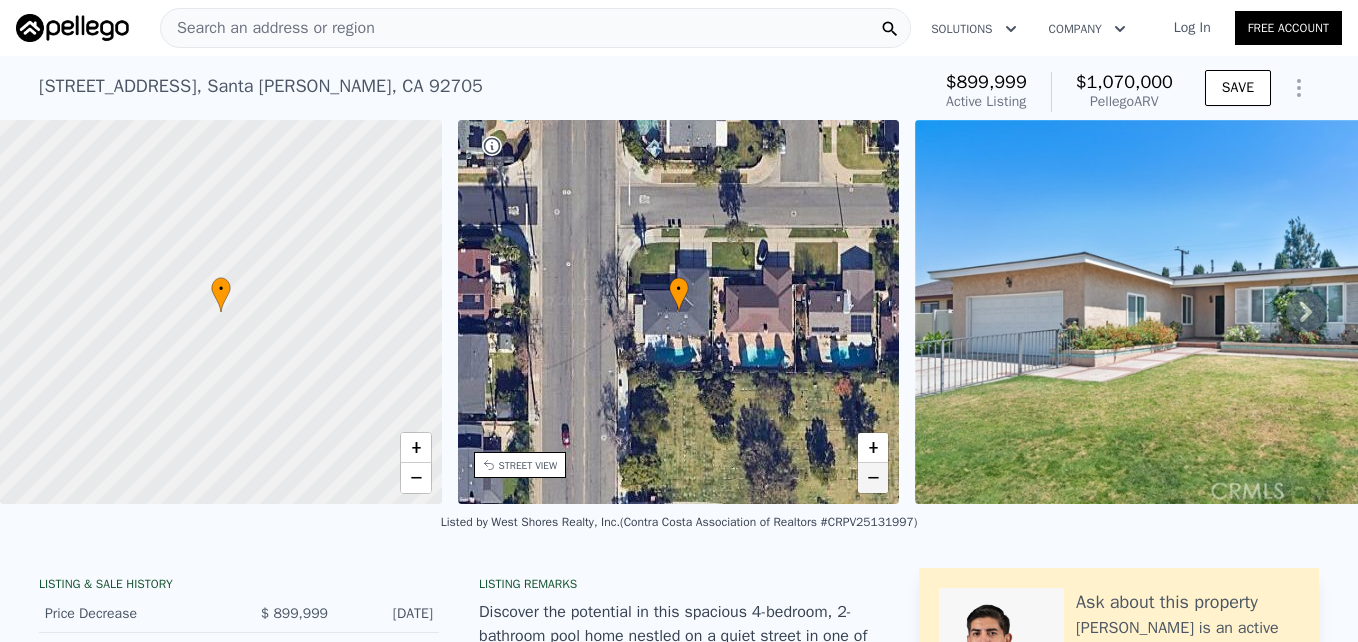 click on "−" at bounding box center [873, 478] 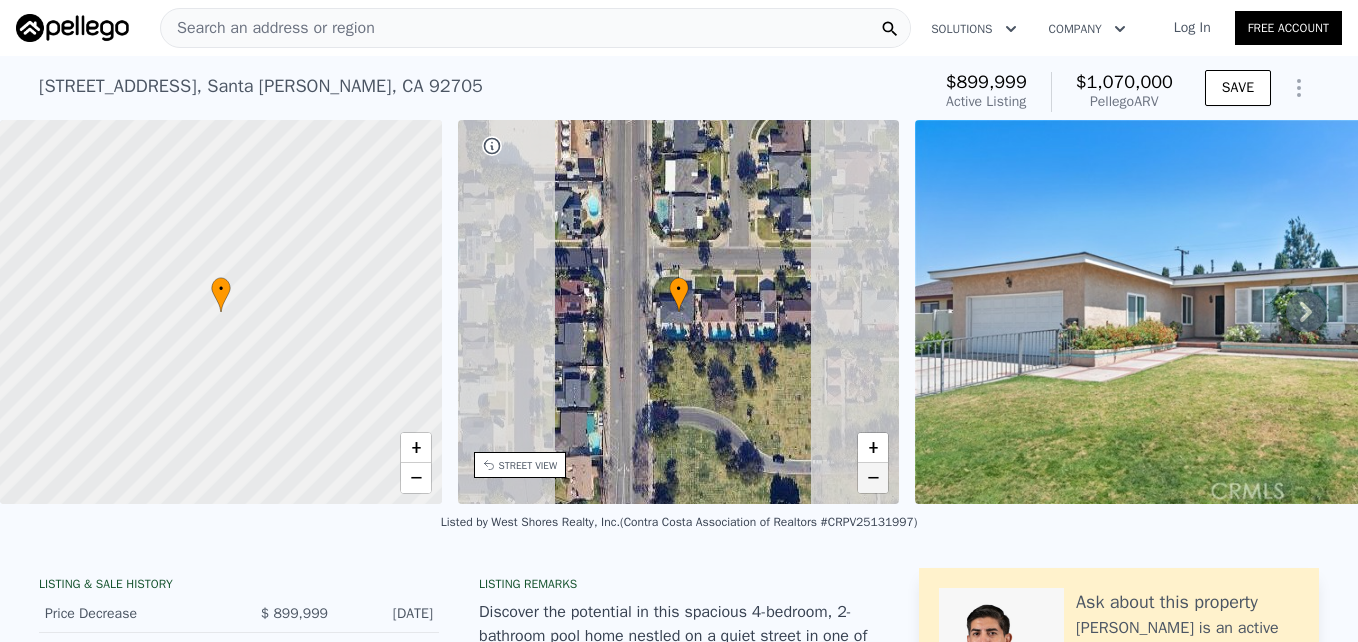 click on "−" at bounding box center (873, 478) 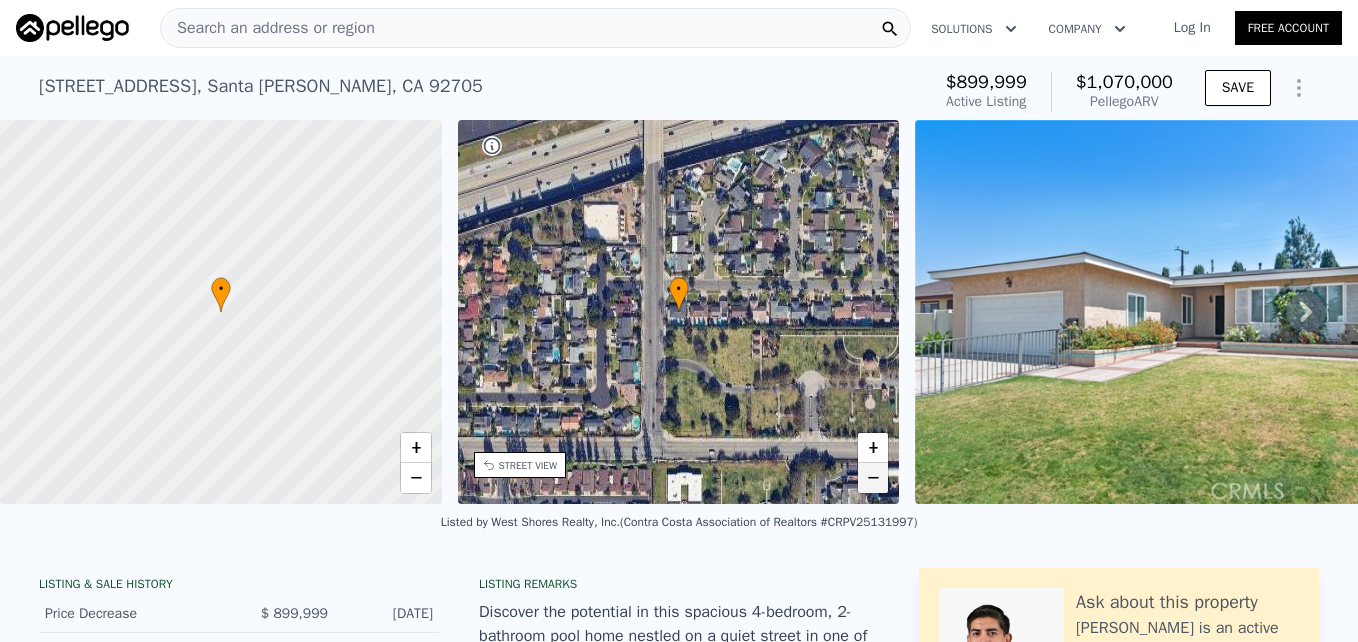 click on "−" at bounding box center [873, 478] 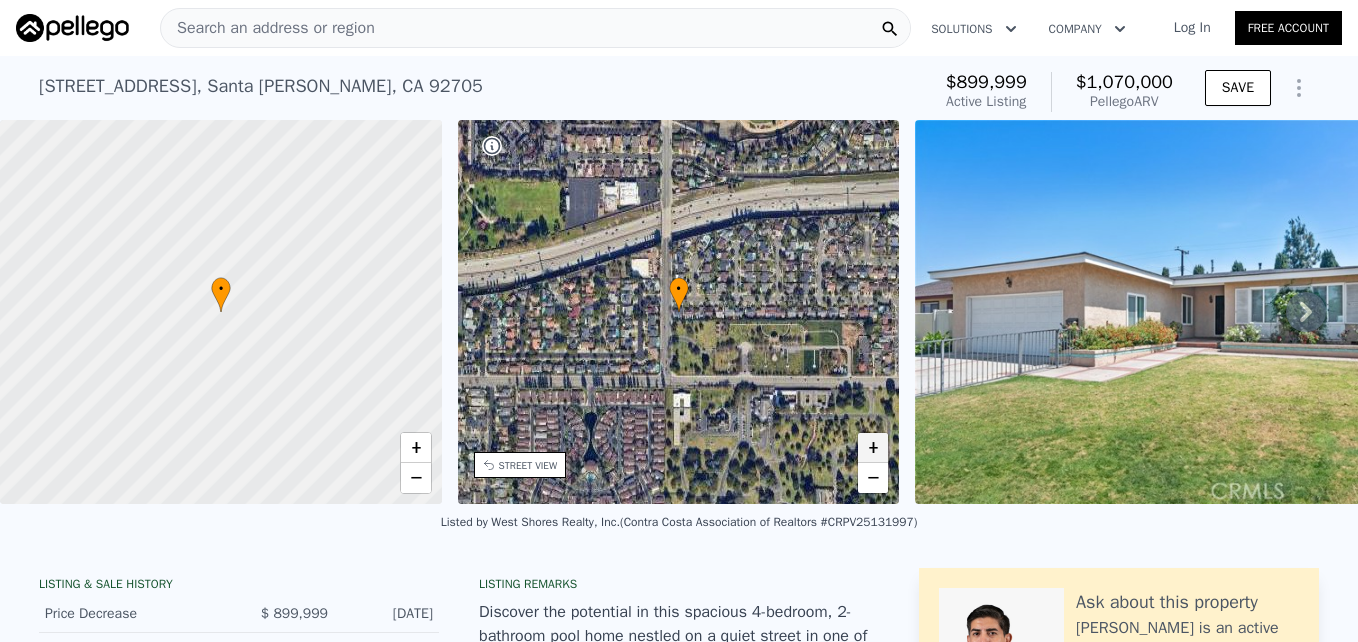 click on "+" at bounding box center (873, 448) 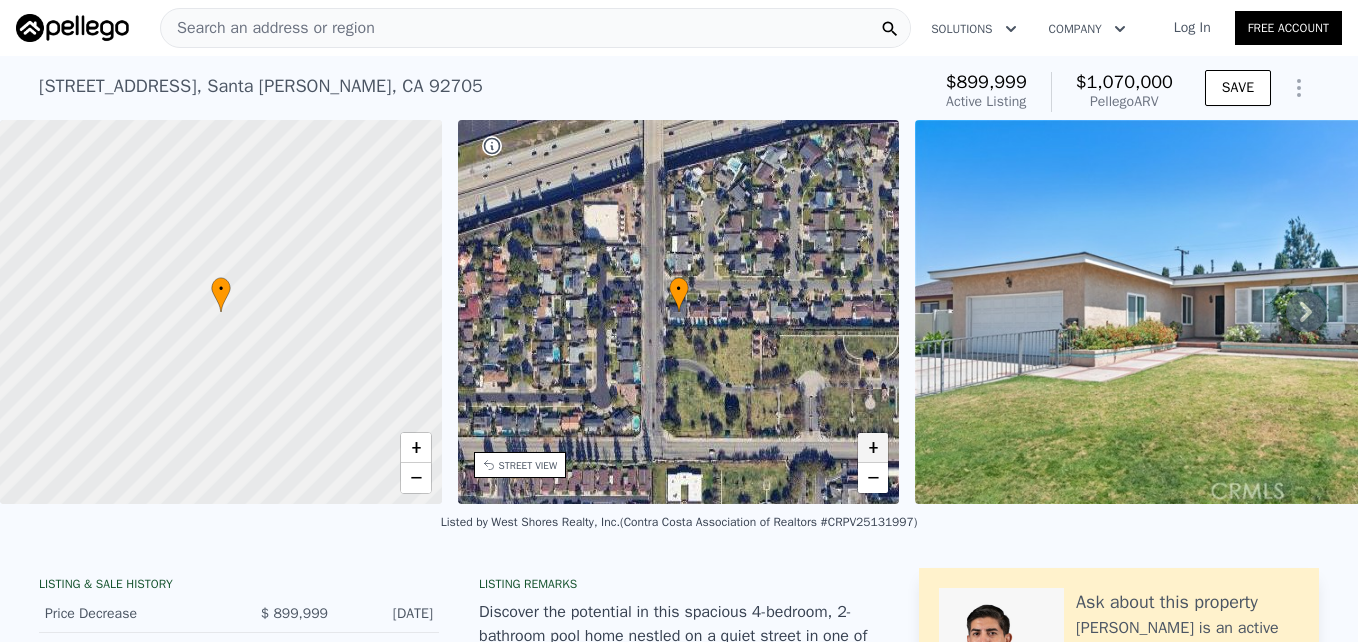click on "+" at bounding box center [873, 448] 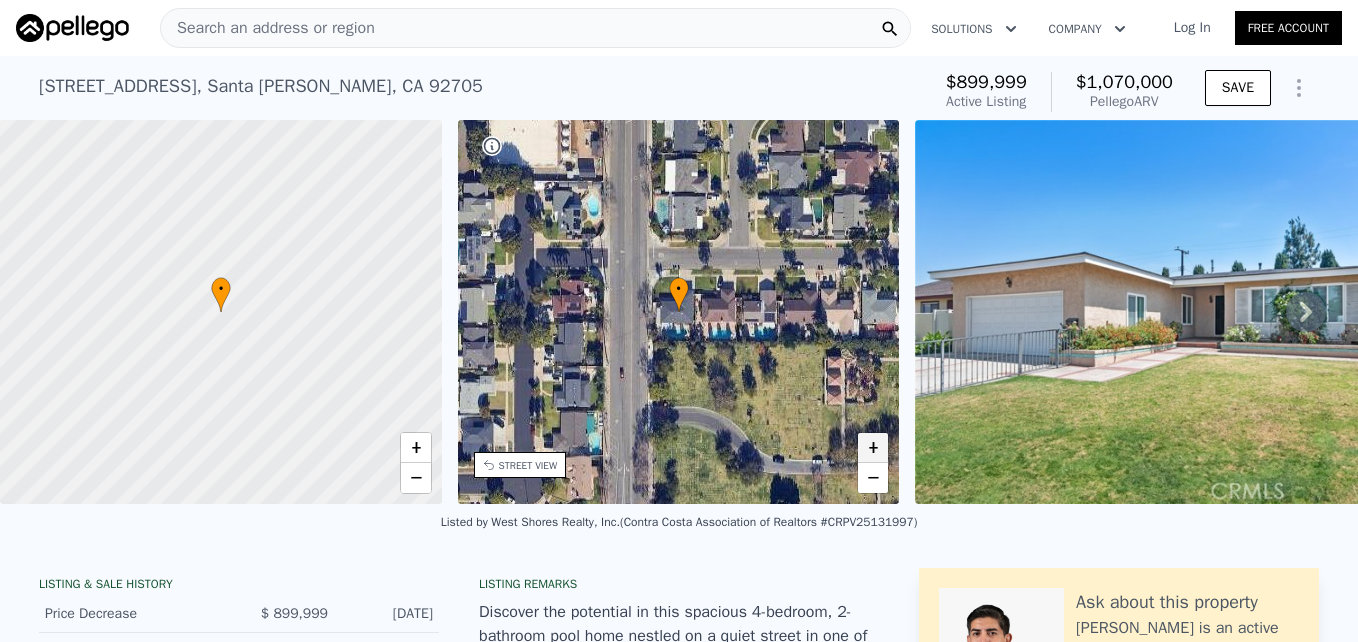 click on "+" at bounding box center [873, 448] 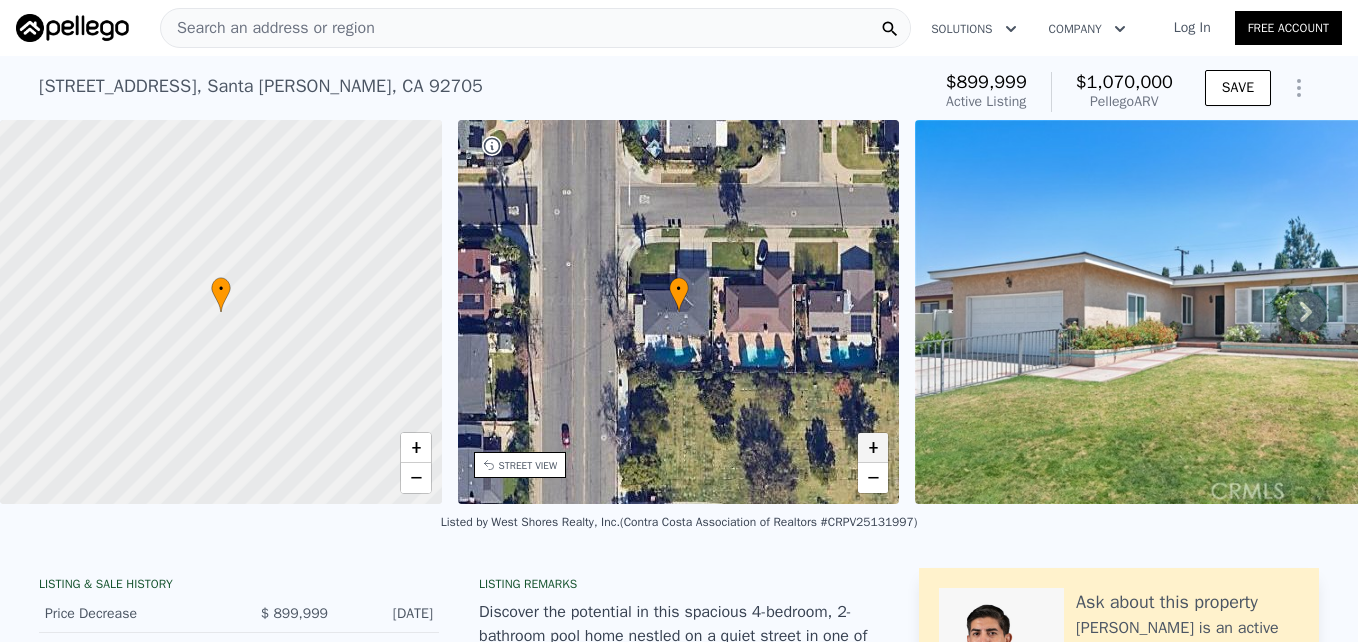 click on "+" at bounding box center [873, 448] 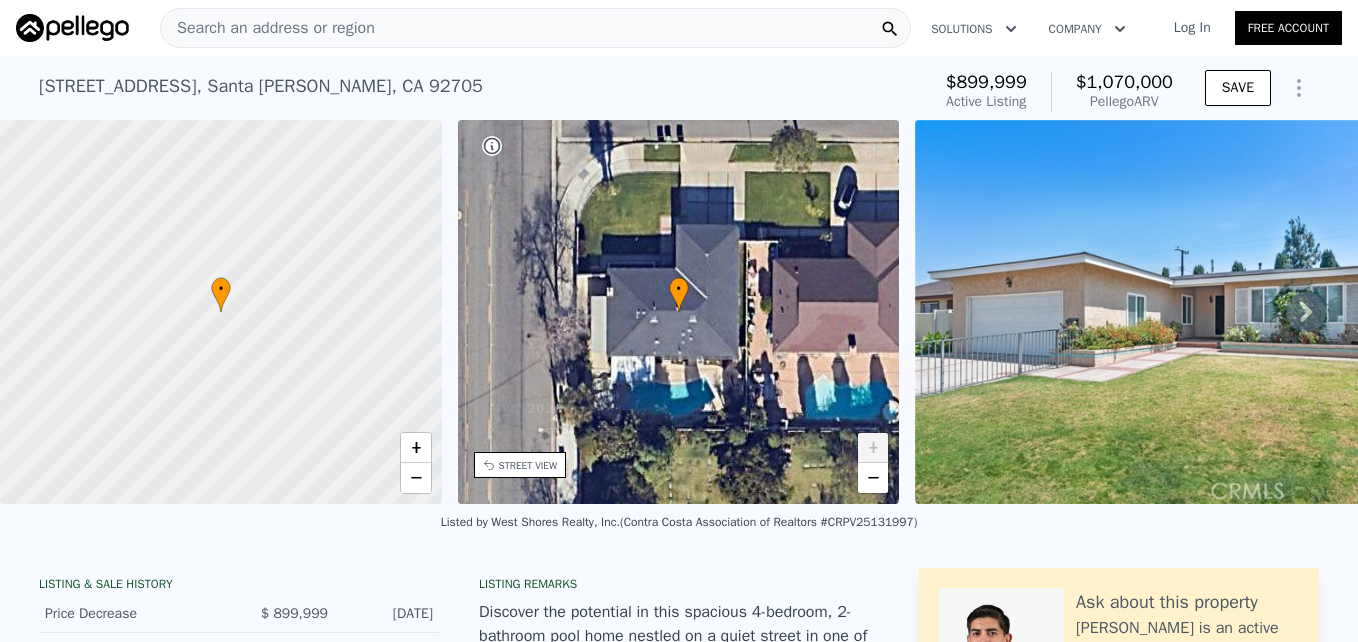 click on "+" at bounding box center (873, 448) 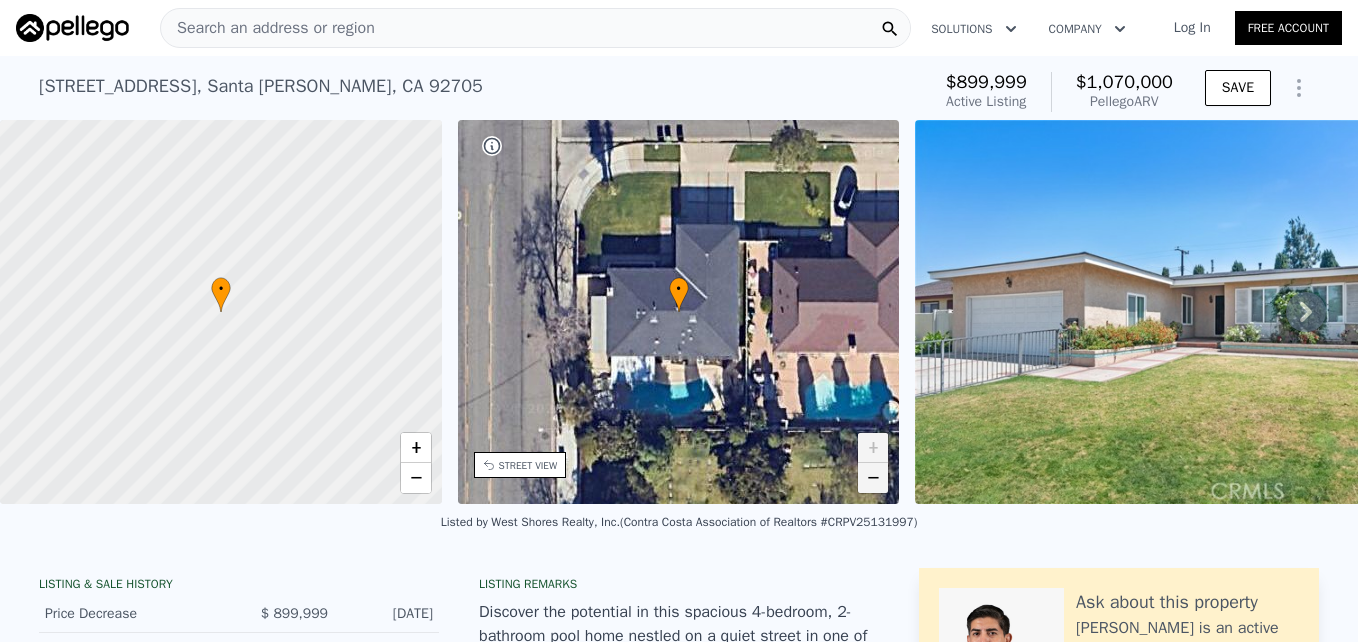 click on "−" at bounding box center (873, 478) 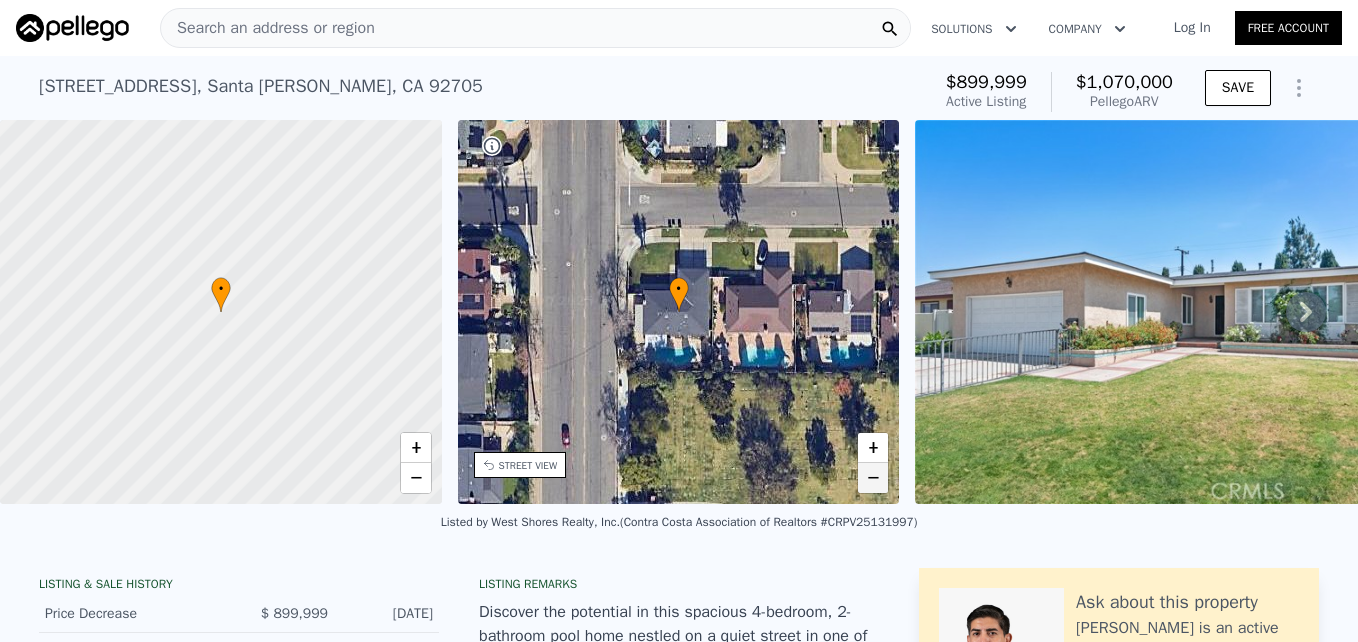 click on "−" at bounding box center [873, 478] 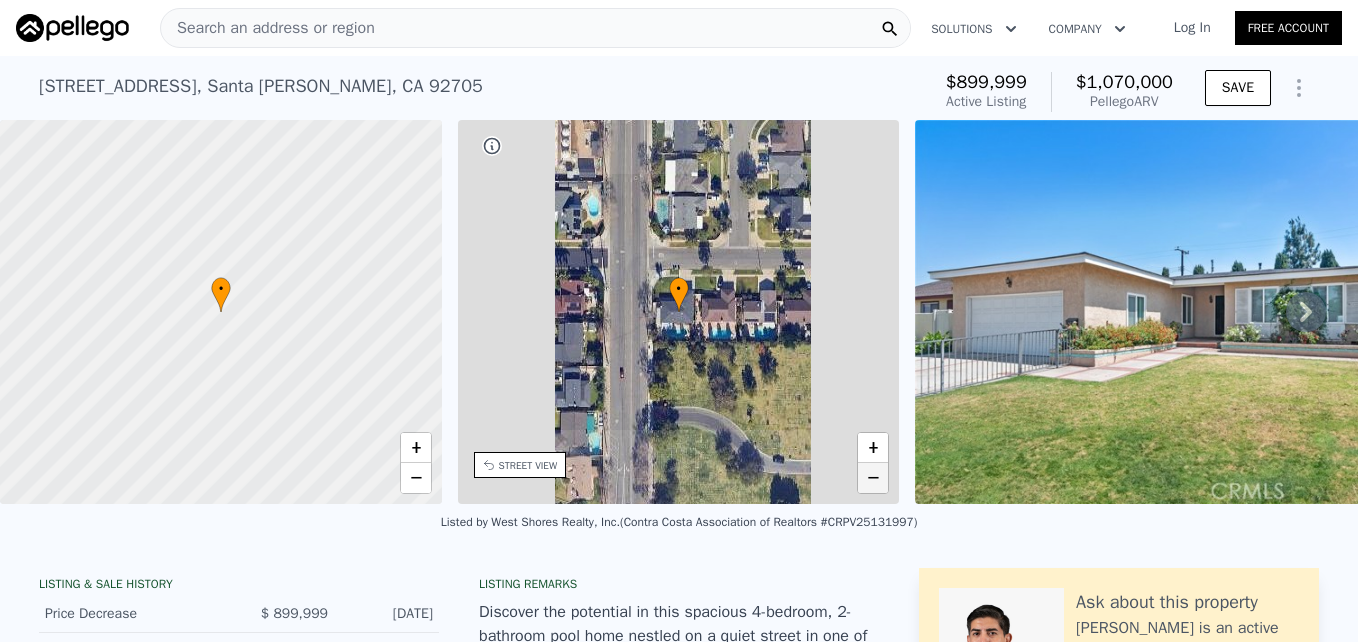 click on "−" at bounding box center (873, 478) 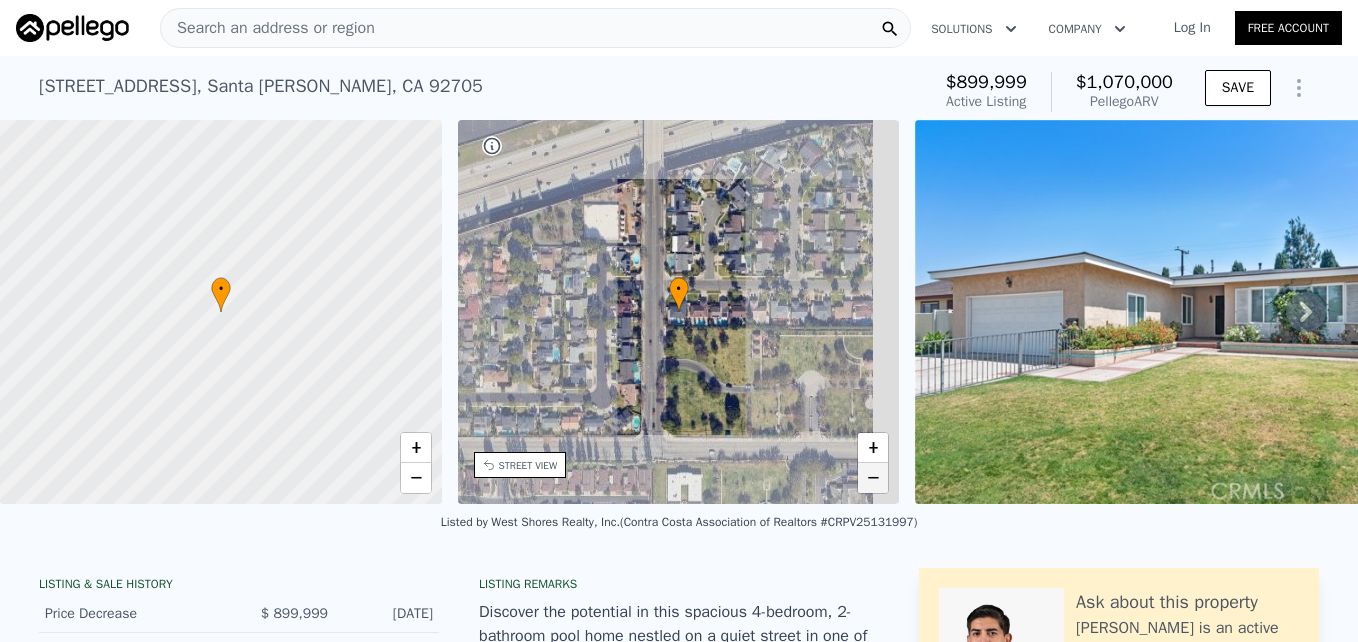 click on "−" at bounding box center (873, 478) 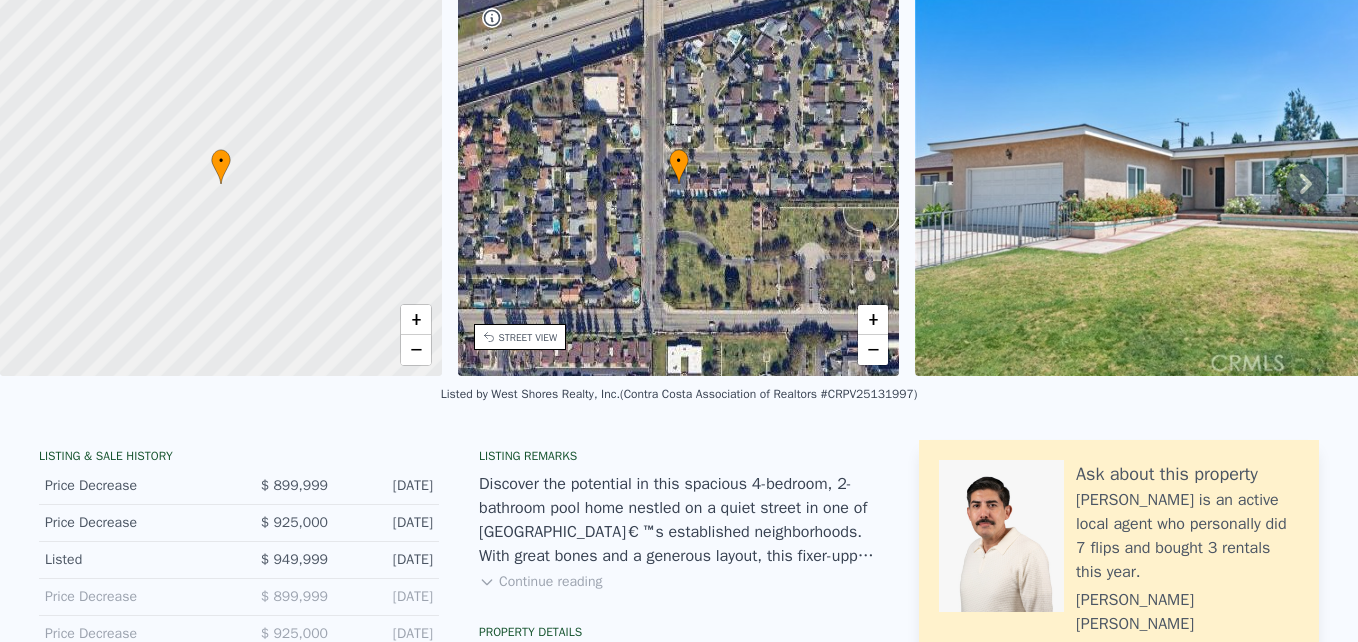 scroll, scrollTop: 7, scrollLeft: 0, axis: vertical 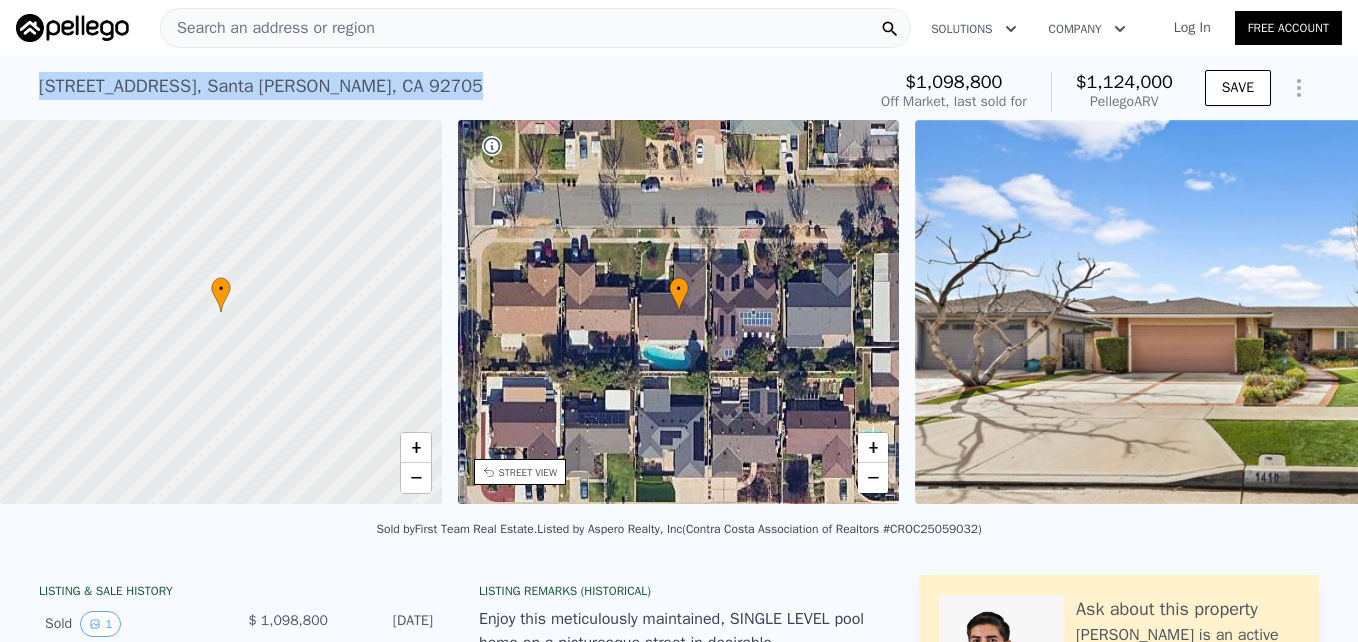 drag, startPoint x: 29, startPoint y: 81, endPoint x: 381, endPoint y: 97, distance: 352.36343 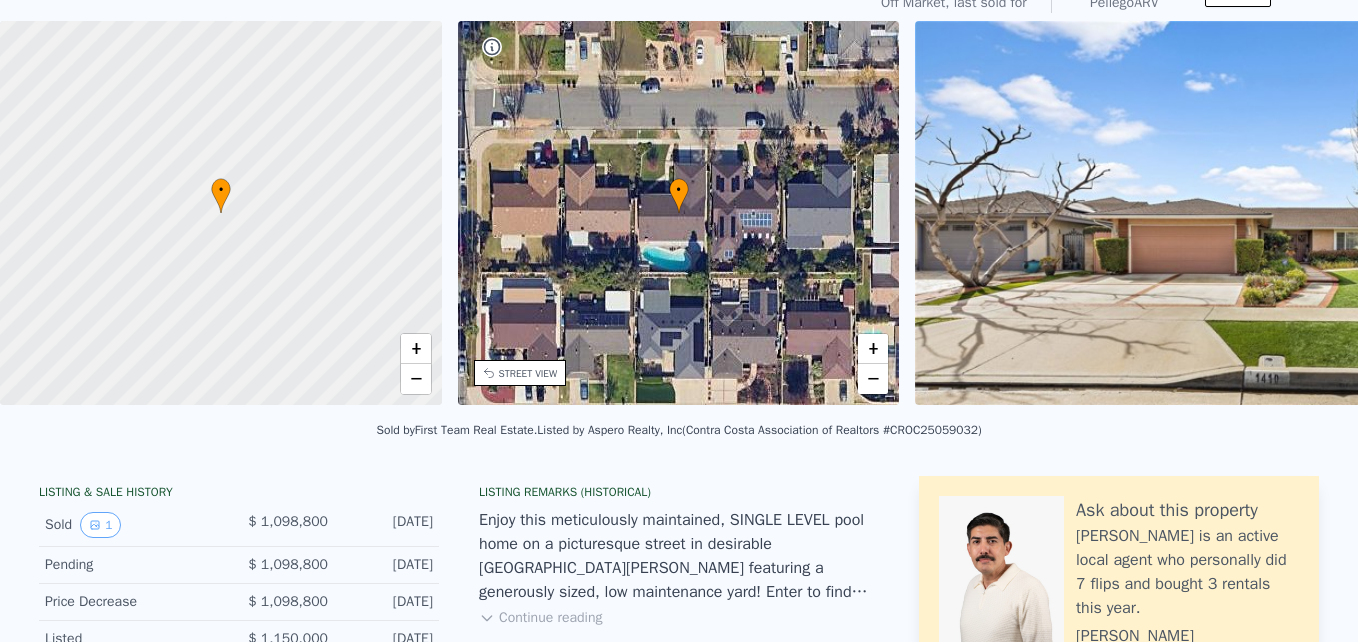 scroll, scrollTop: 0, scrollLeft: 0, axis: both 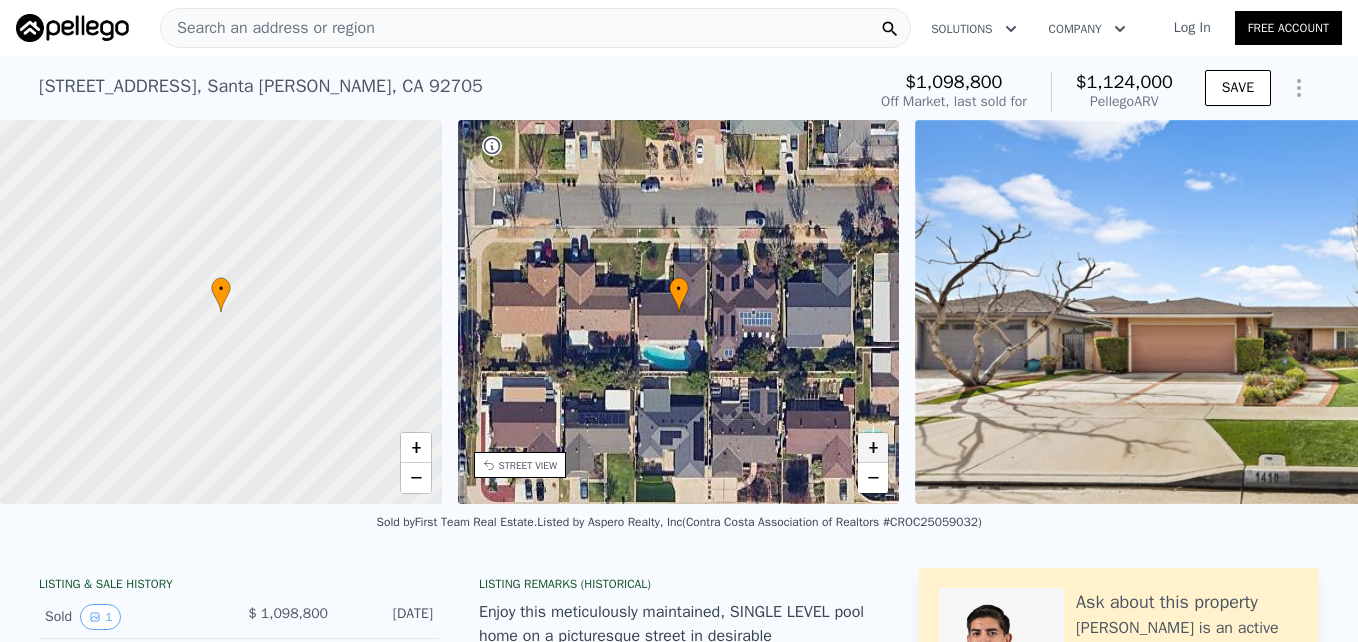 click on "+" at bounding box center [873, 448] 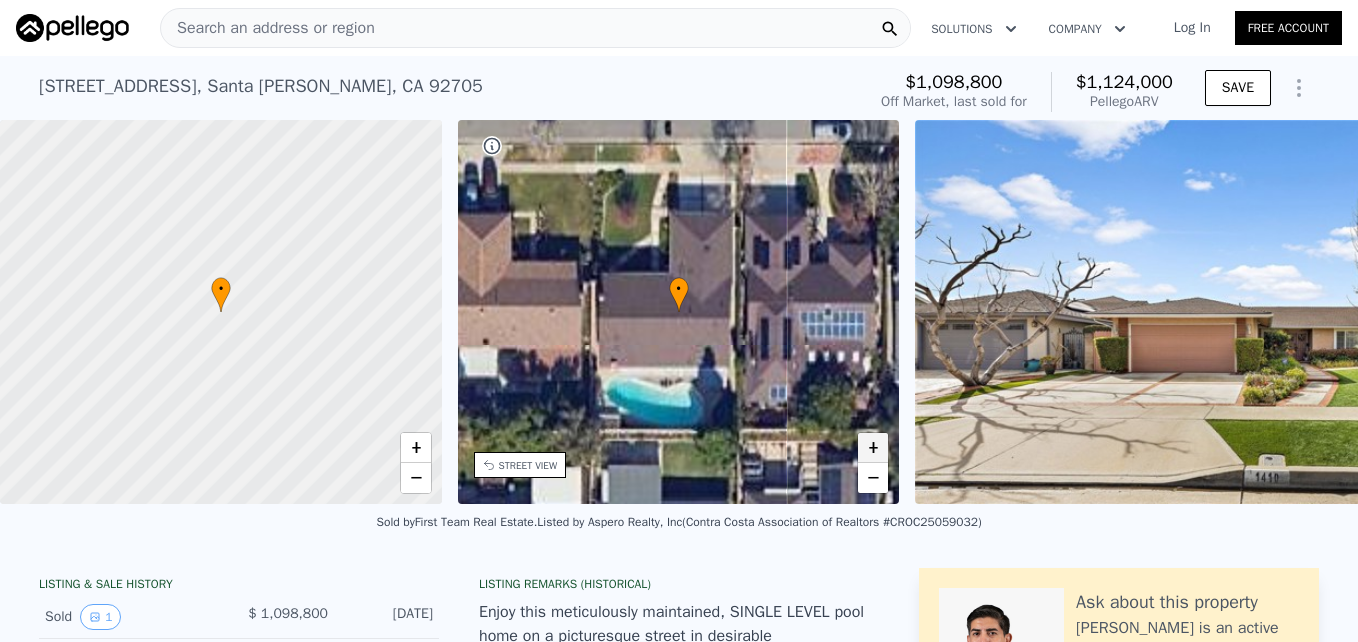click on "+" at bounding box center [873, 448] 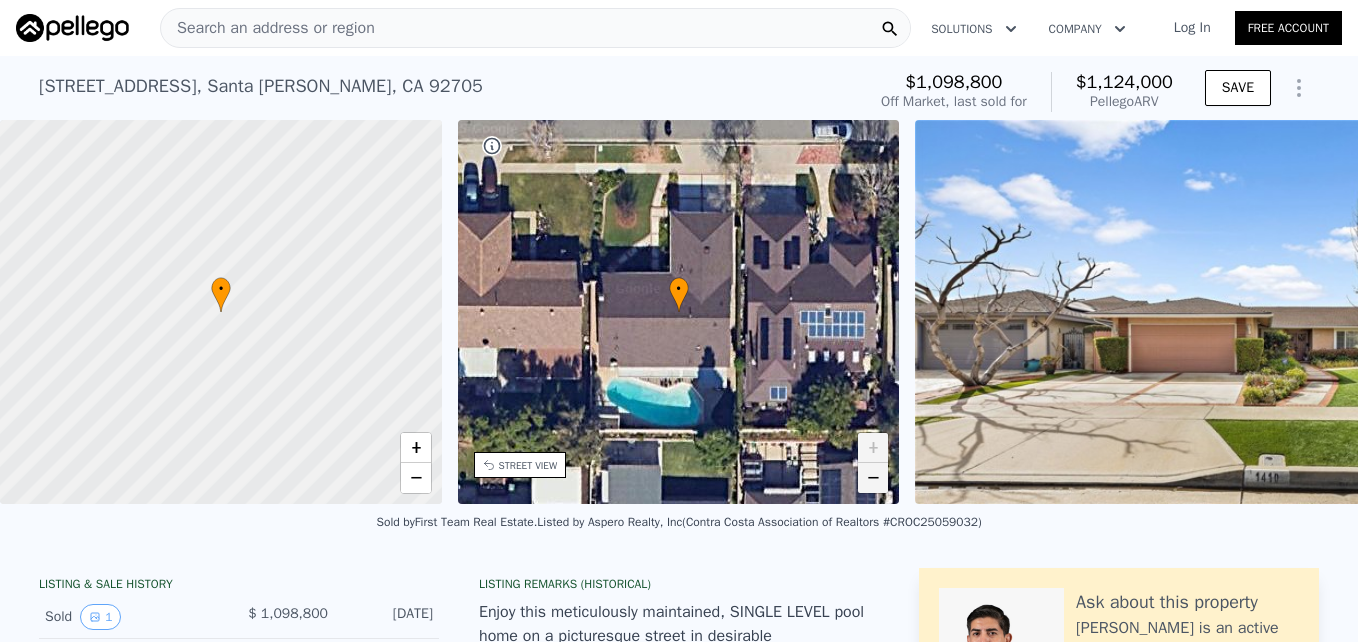 click on "−" at bounding box center (873, 478) 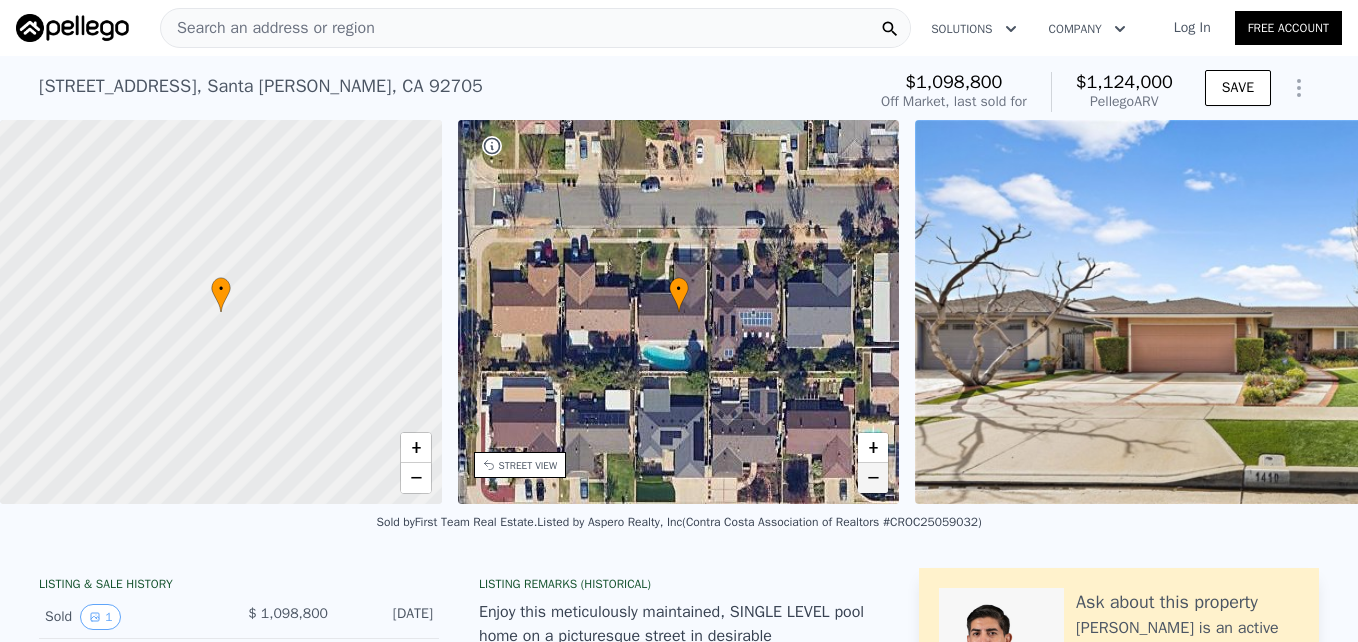 click on "−" at bounding box center (873, 478) 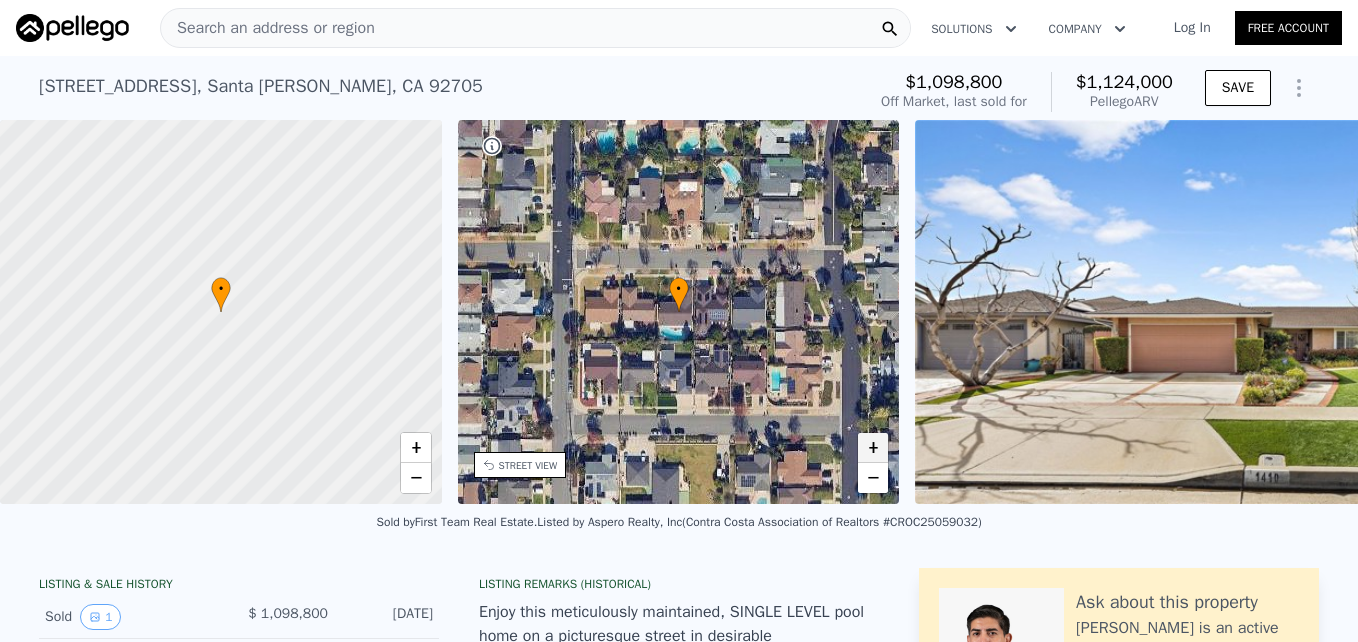 click on "+" at bounding box center (873, 448) 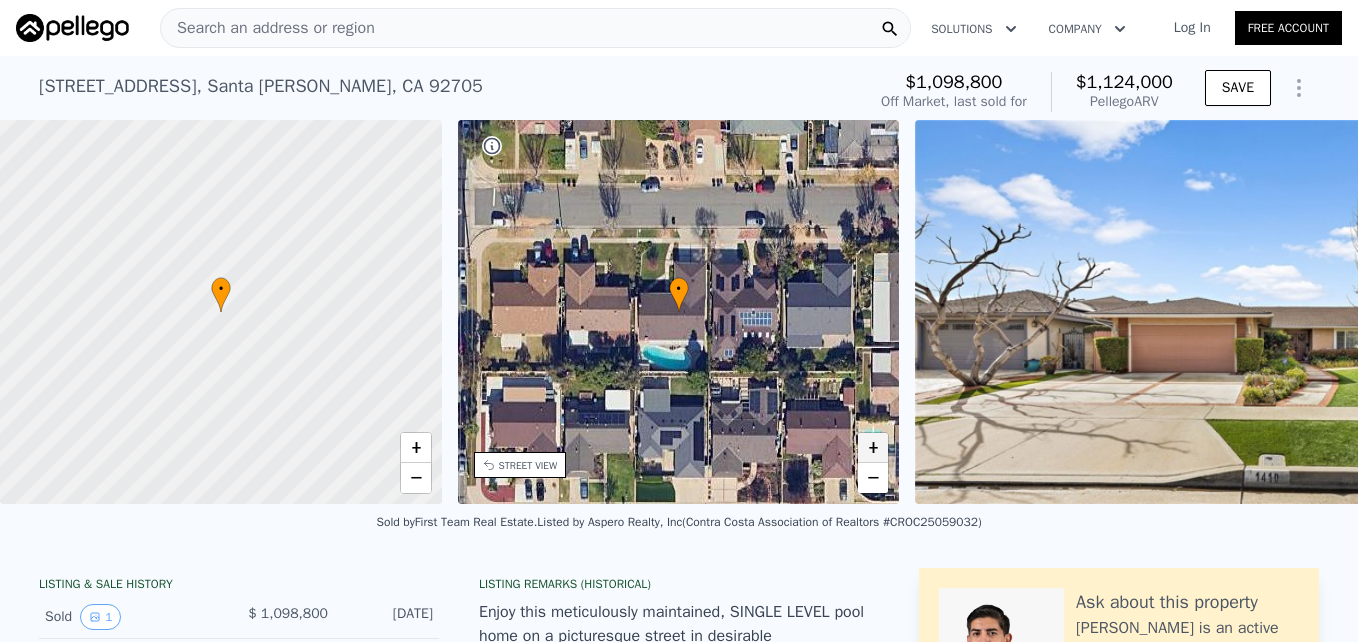 click on "+" at bounding box center [873, 448] 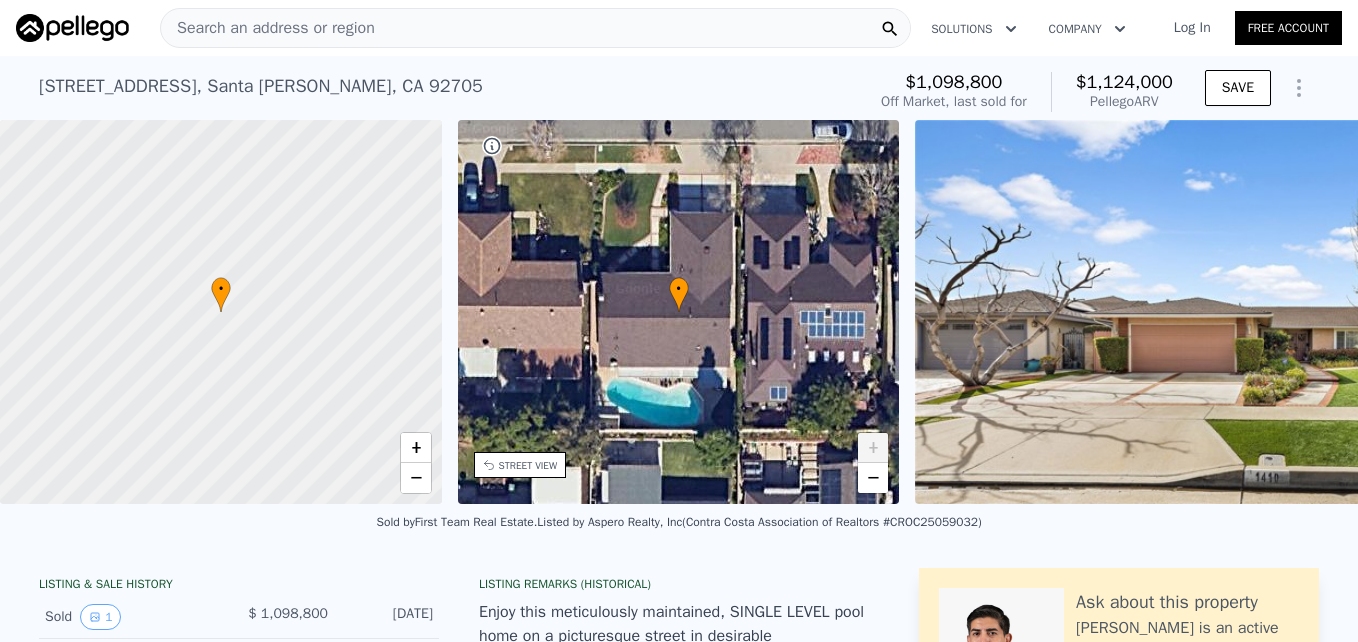click on "+" at bounding box center (873, 448) 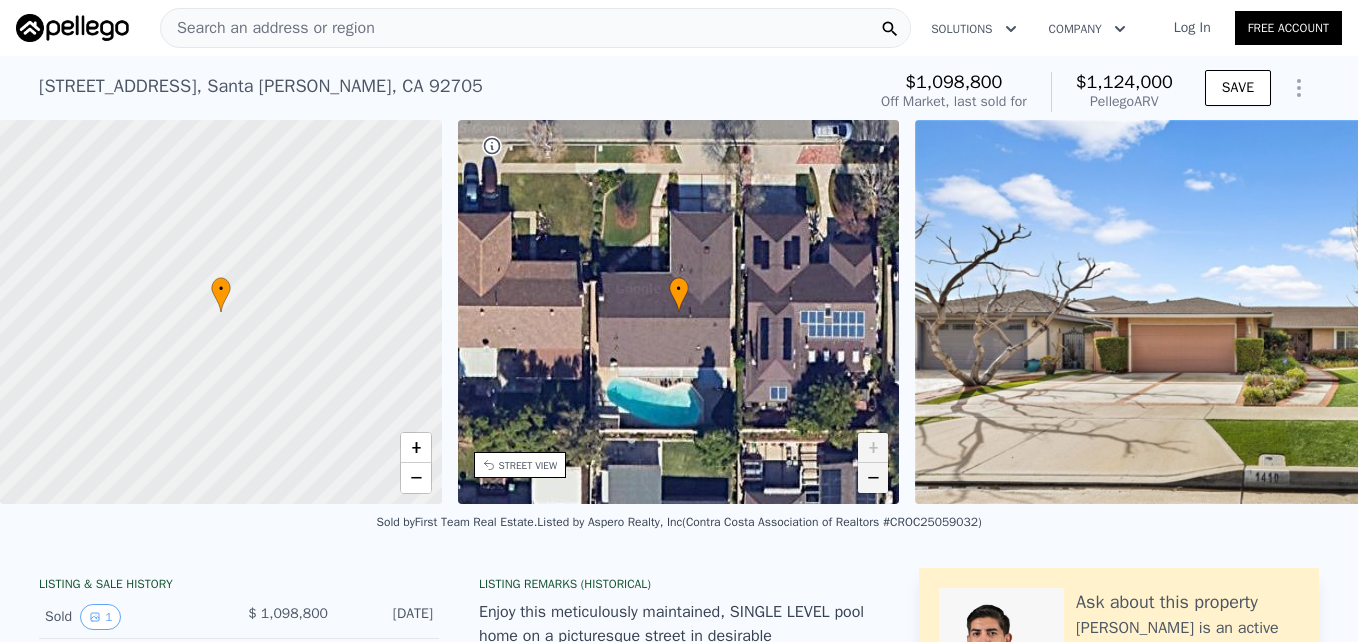 click on "−" at bounding box center (873, 478) 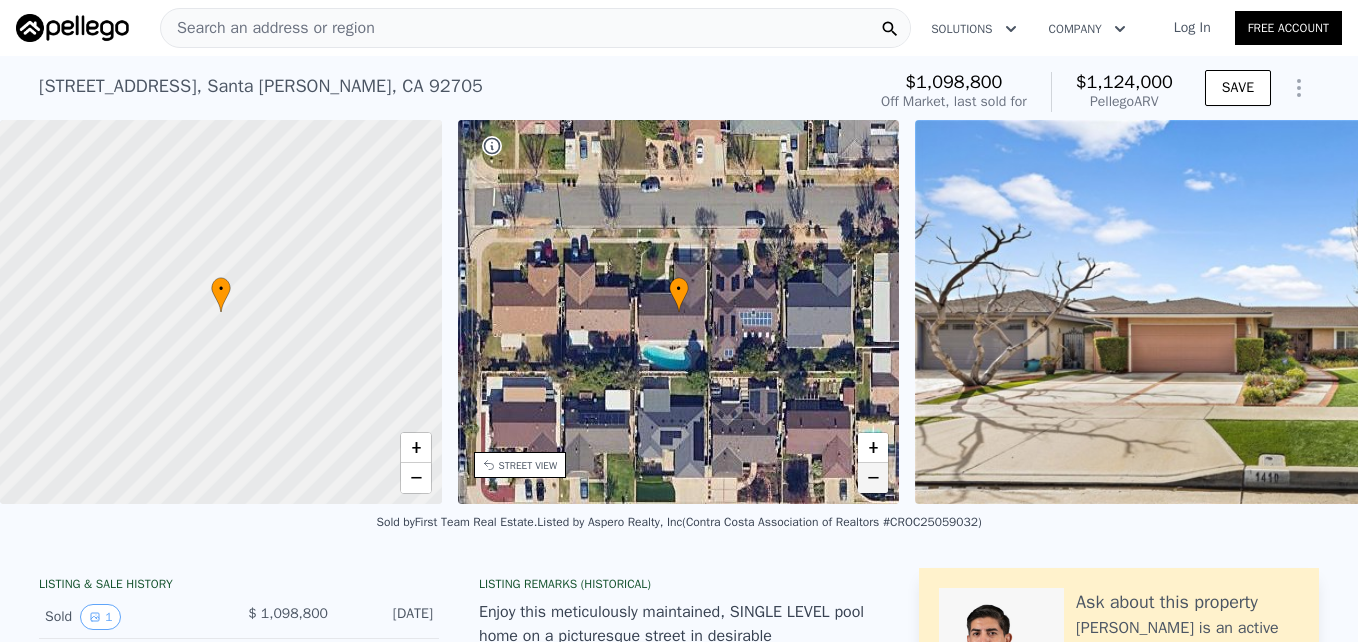 click on "−" at bounding box center [873, 478] 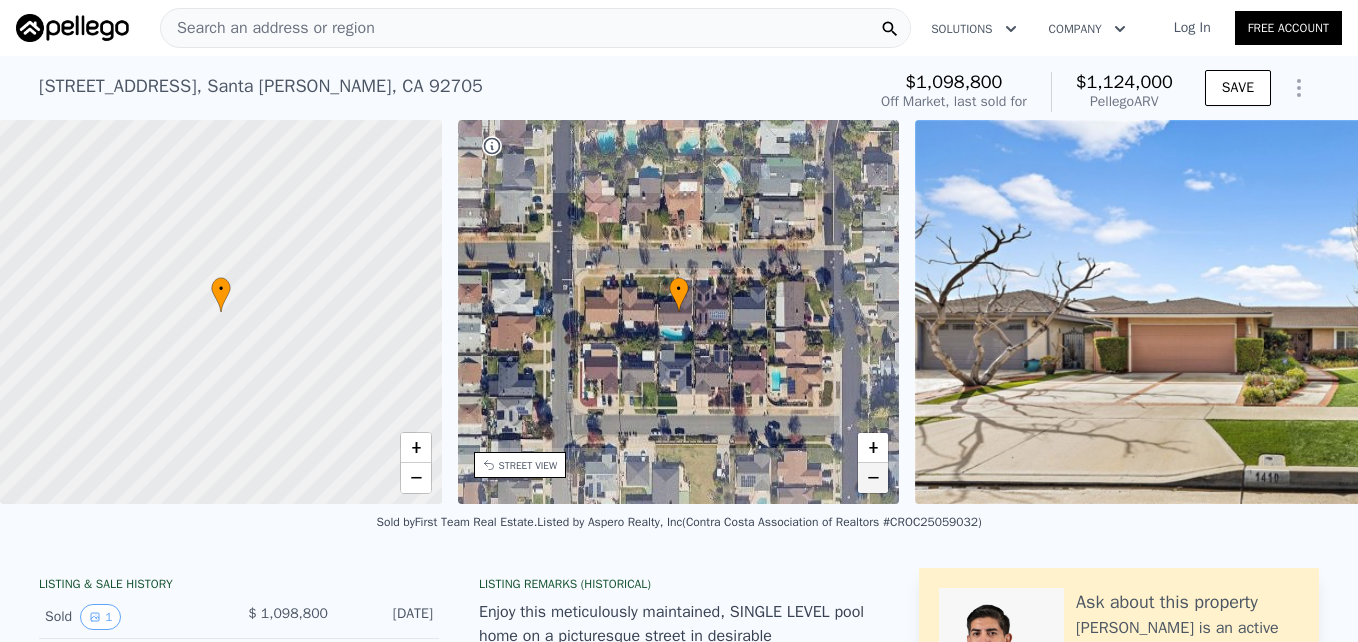 click on "−" at bounding box center [873, 478] 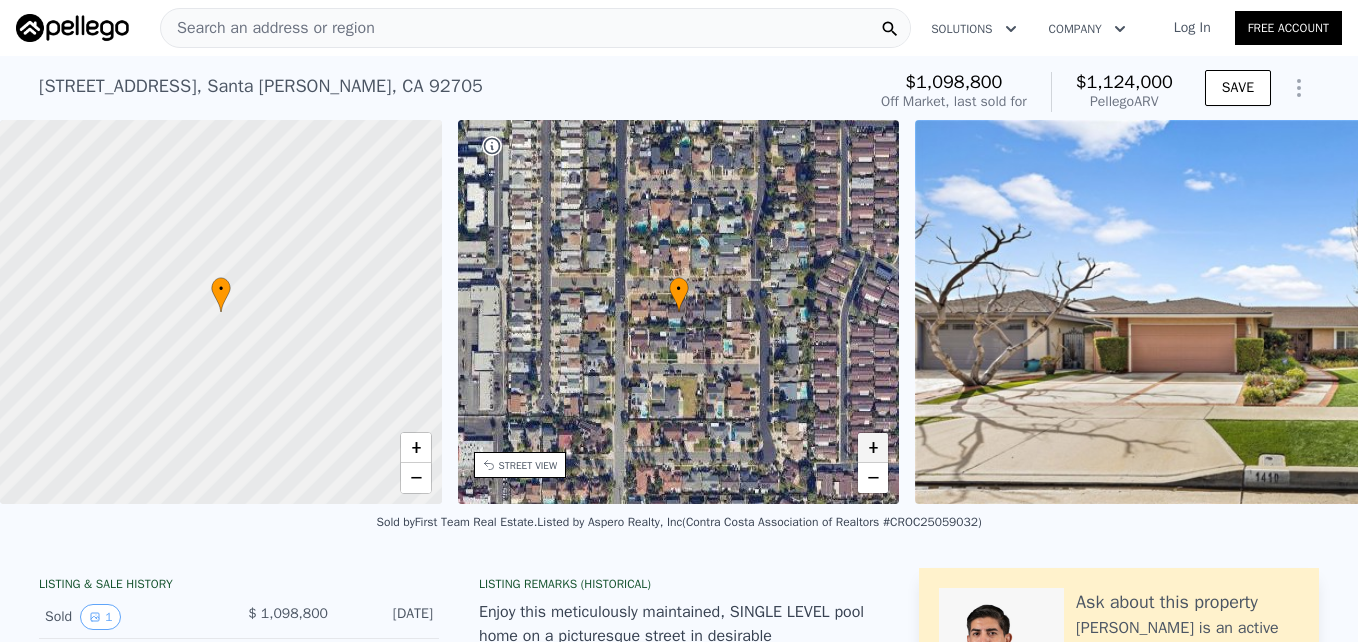click on "+" at bounding box center (873, 448) 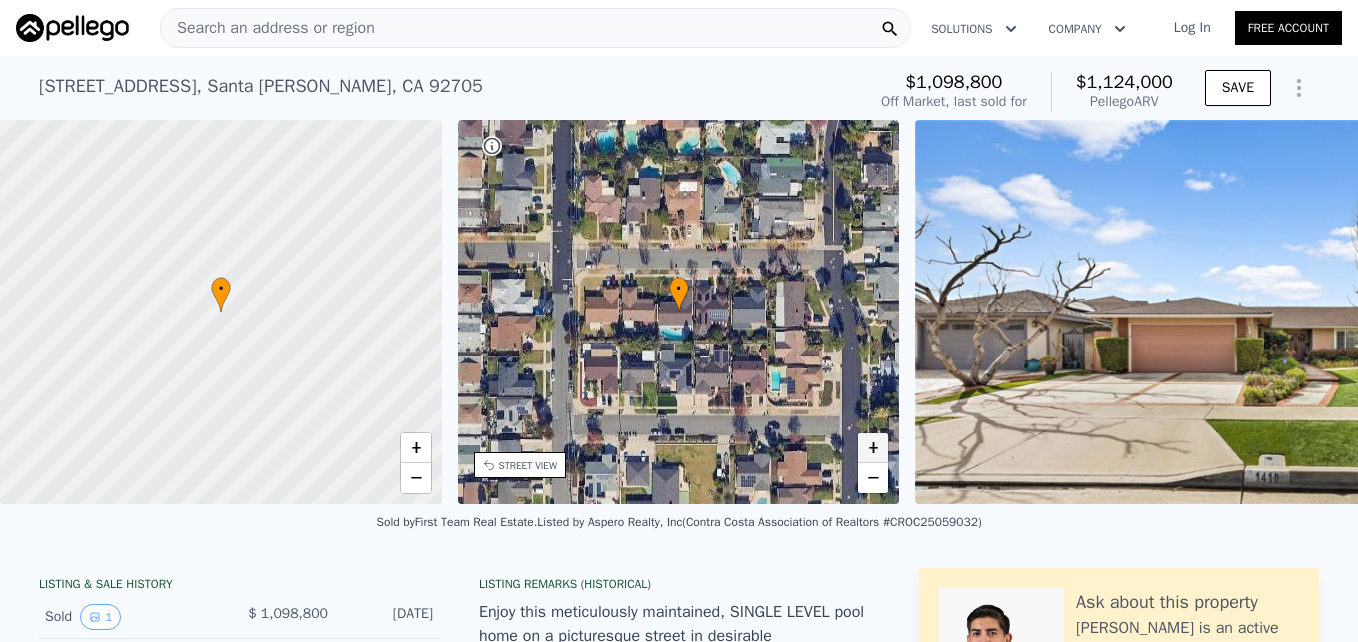 click on "+" at bounding box center [873, 448] 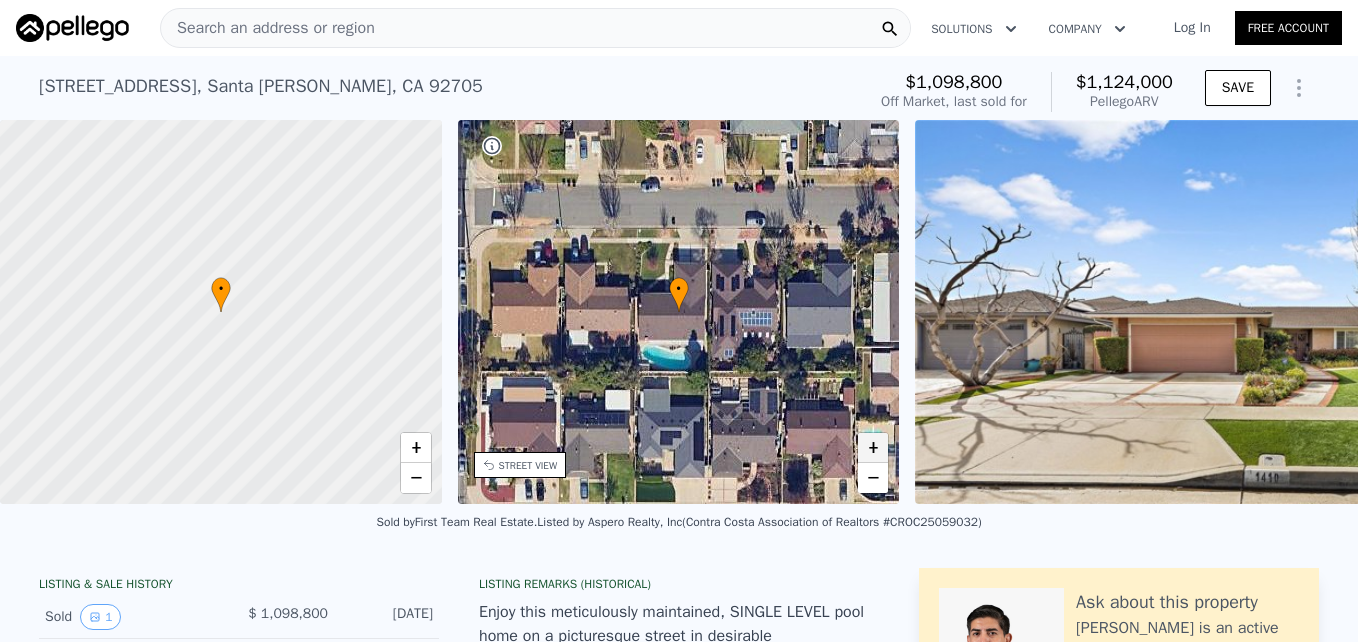 click on "+" at bounding box center [873, 448] 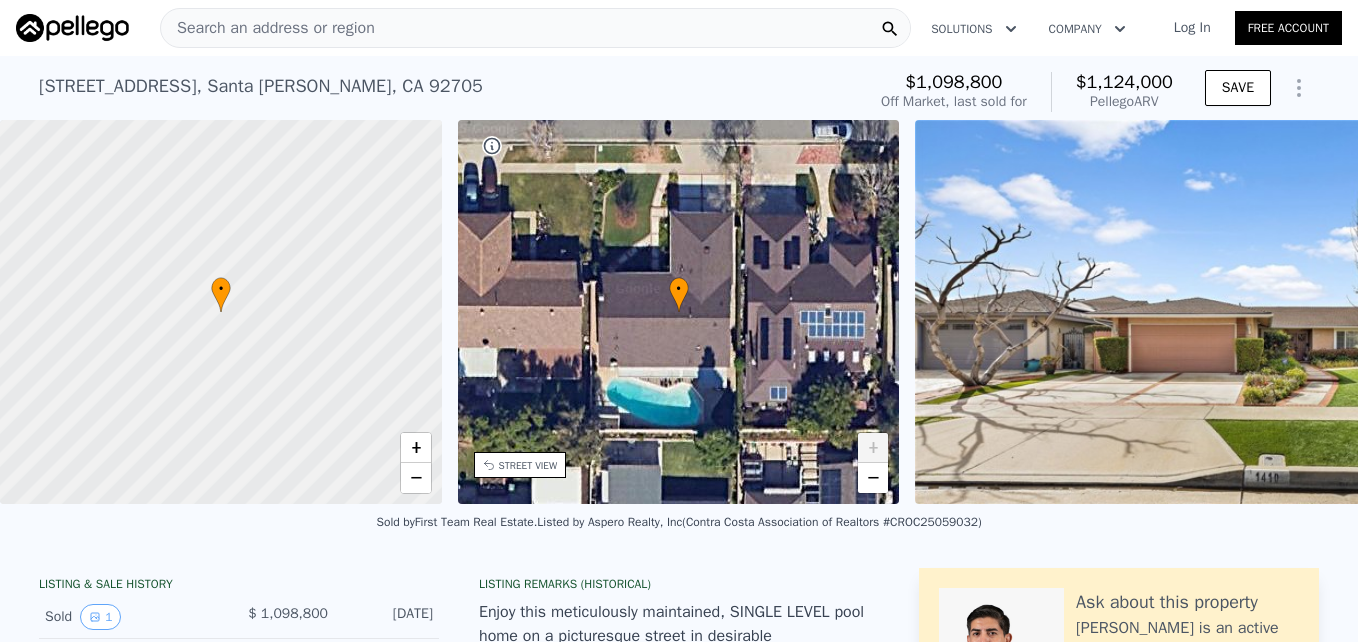 click on "+" at bounding box center [873, 448] 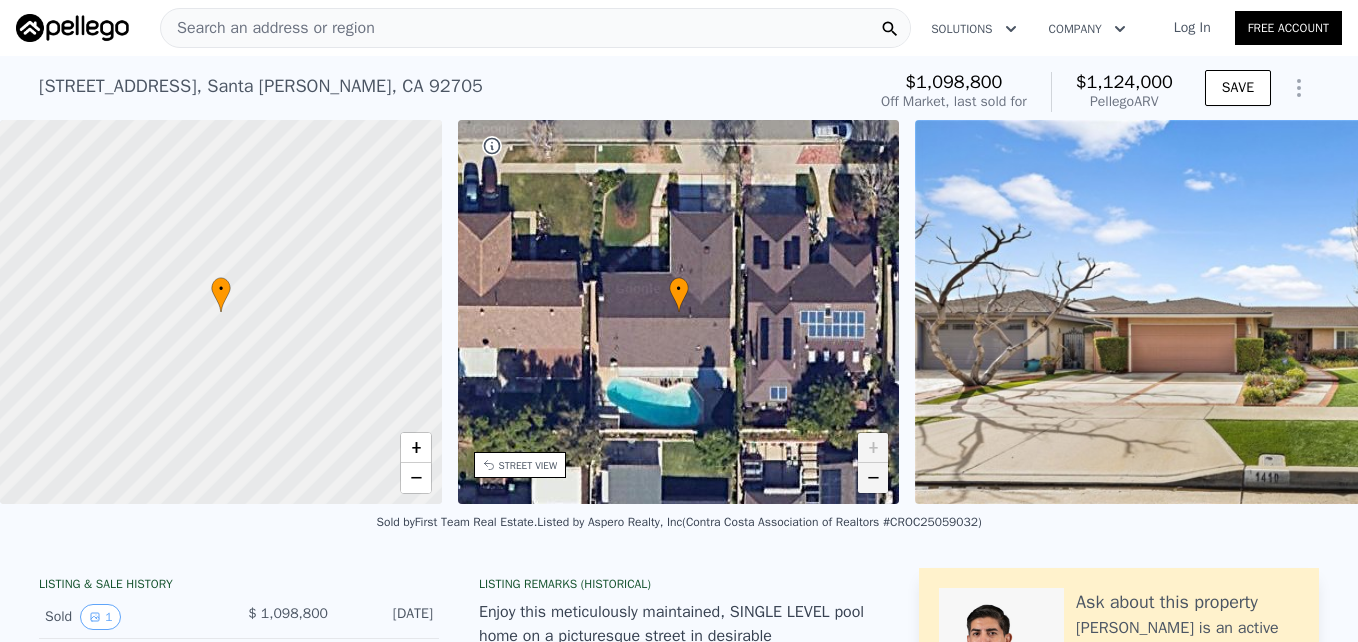 click on "−" at bounding box center [873, 478] 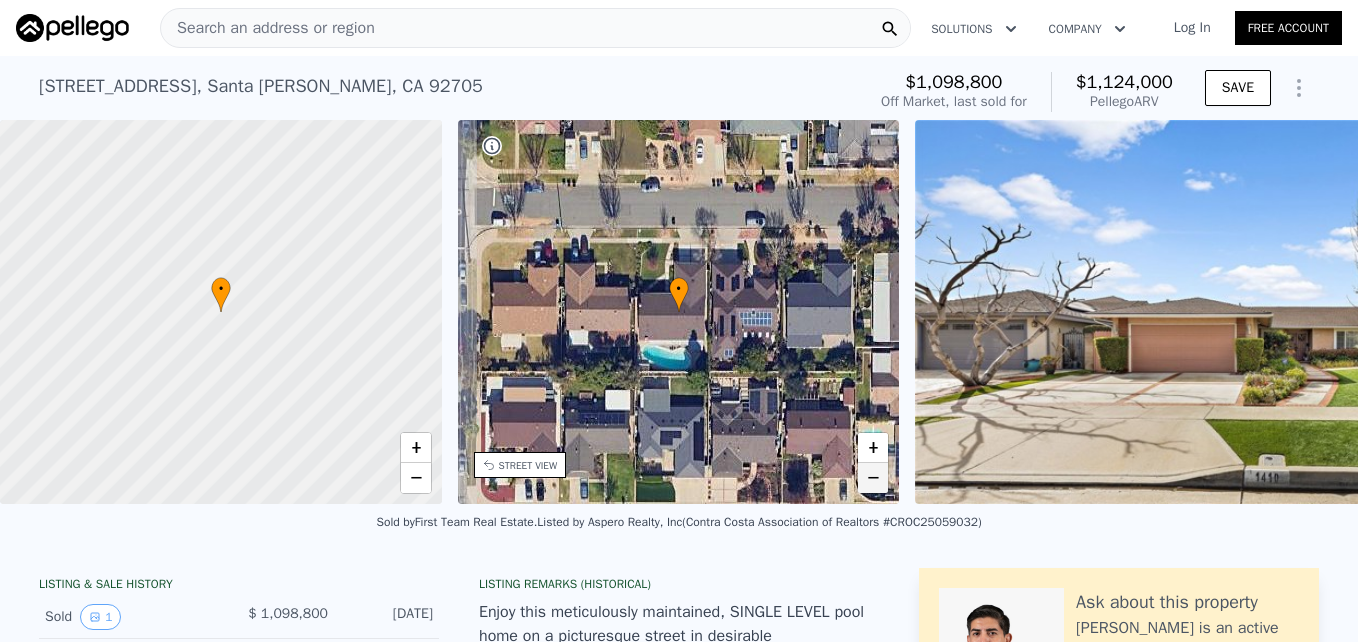 click on "−" at bounding box center (873, 478) 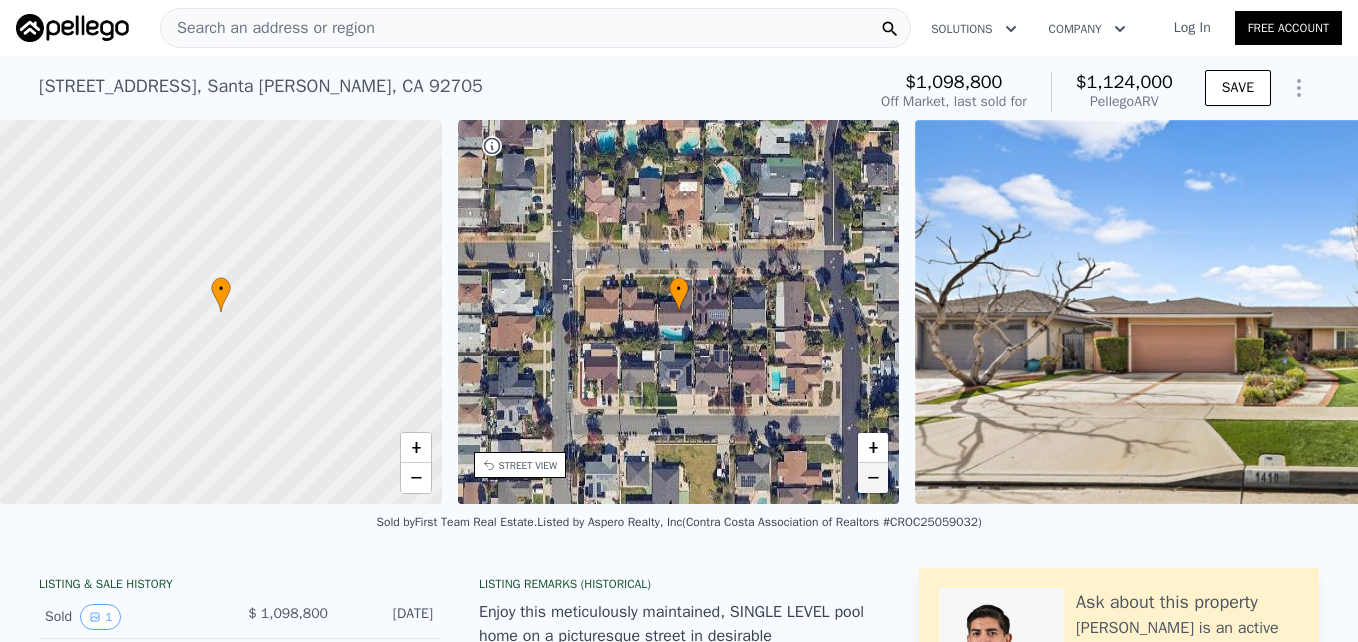 click on "−" at bounding box center (873, 478) 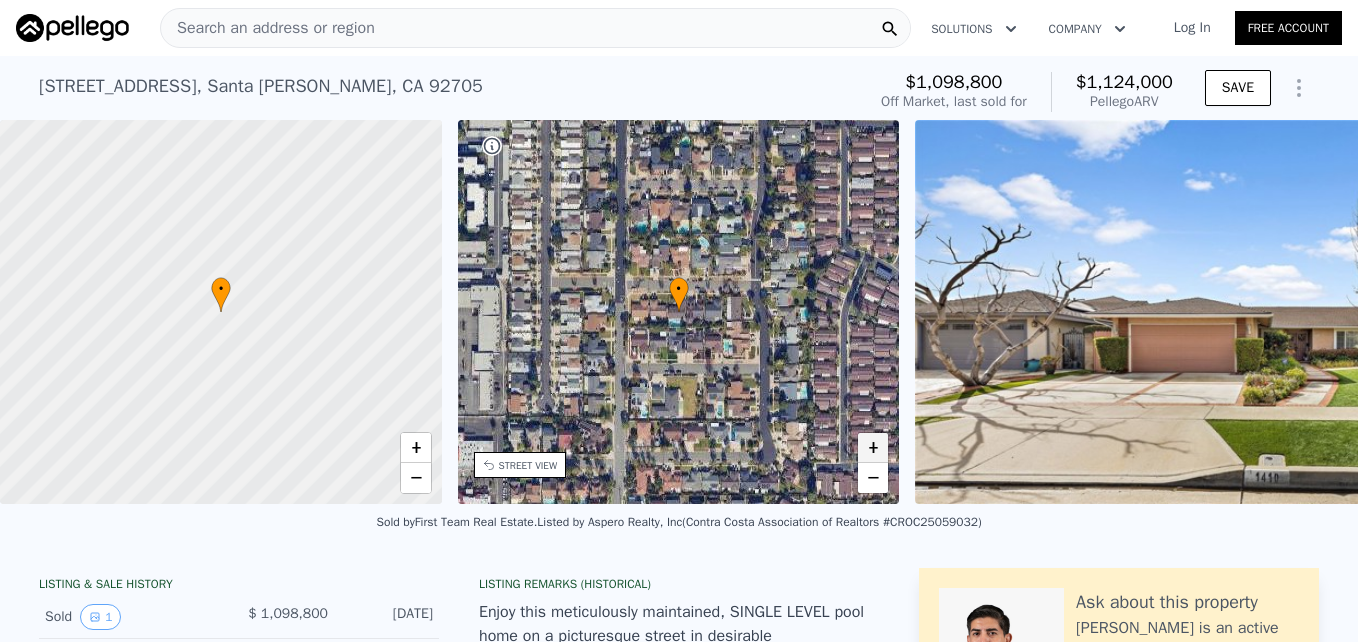 click on "+" at bounding box center (873, 448) 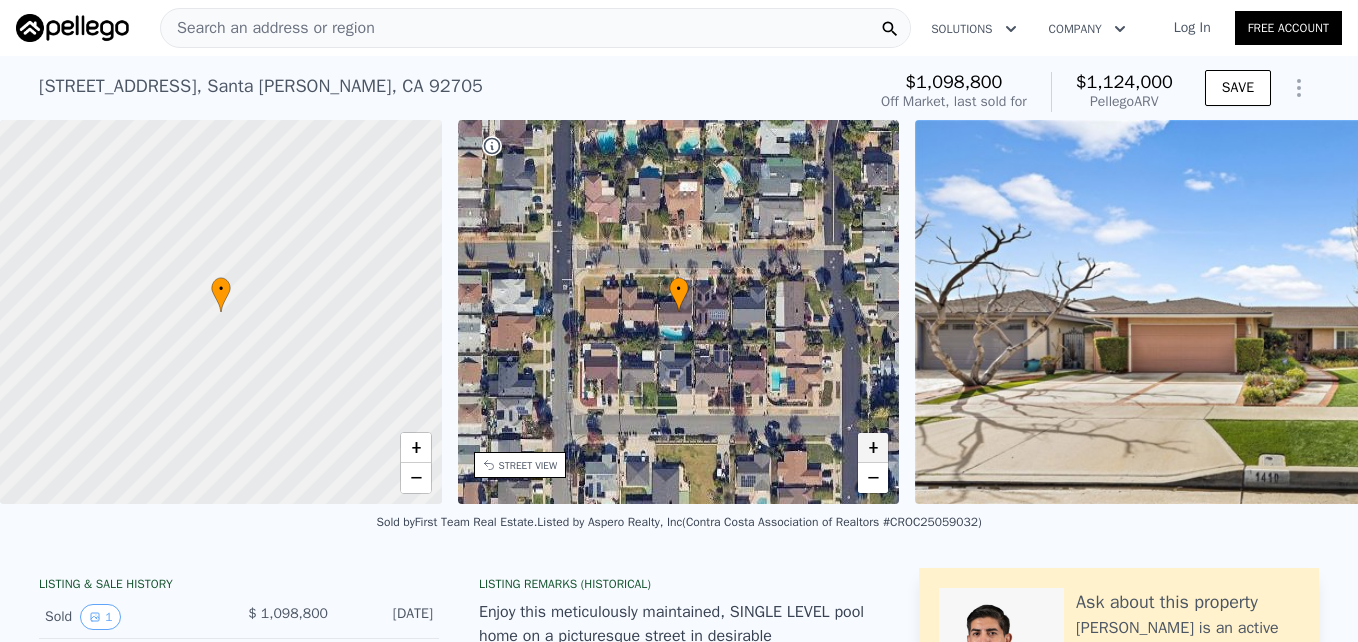 click on "+" at bounding box center (873, 448) 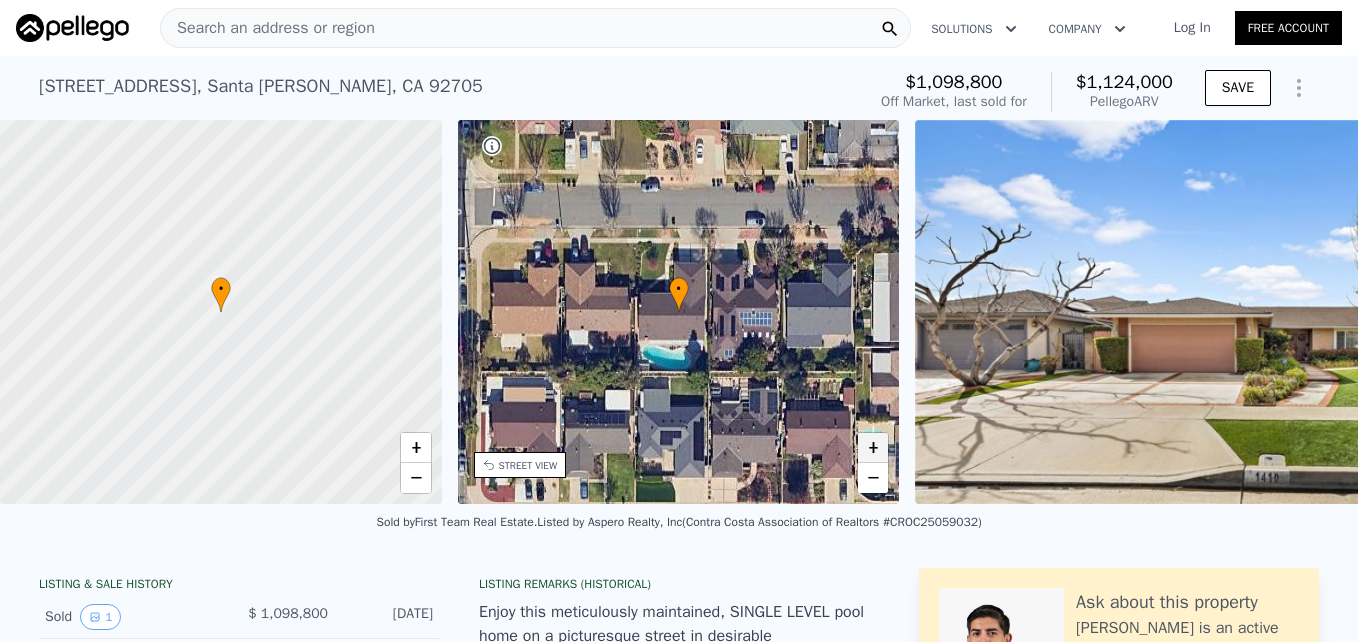 click on "+" at bounding box center [873, 448] 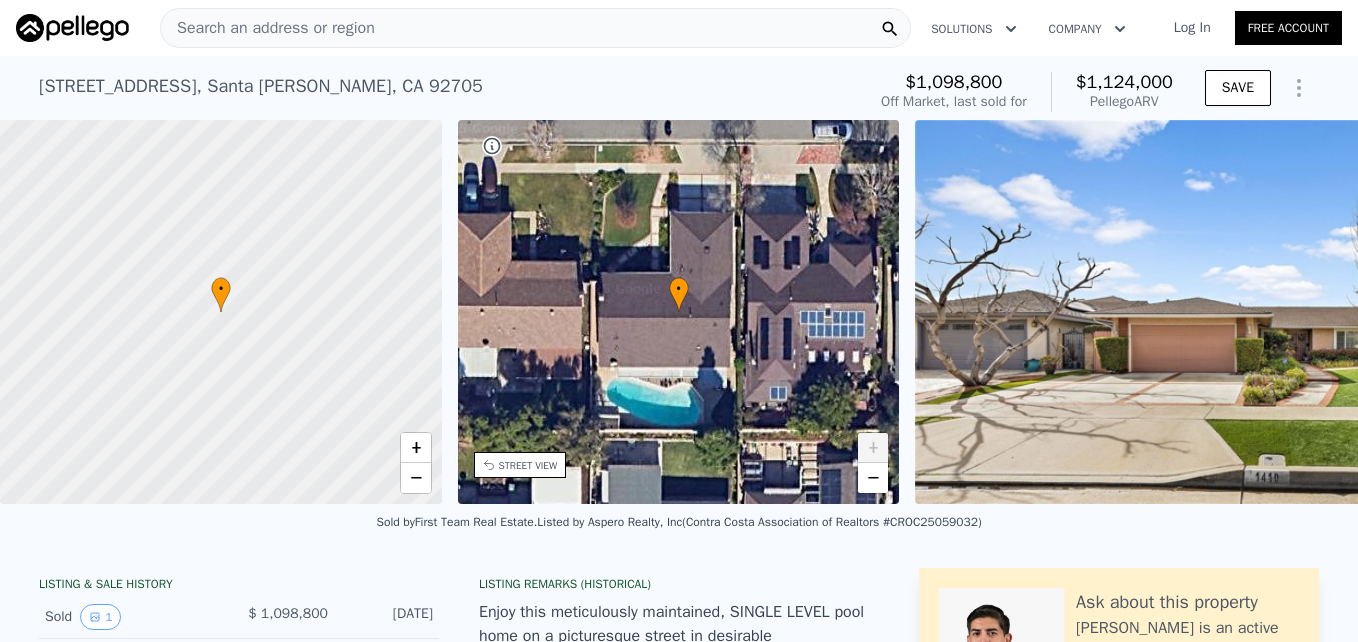 click on "+" at bounding box center (873, 448) 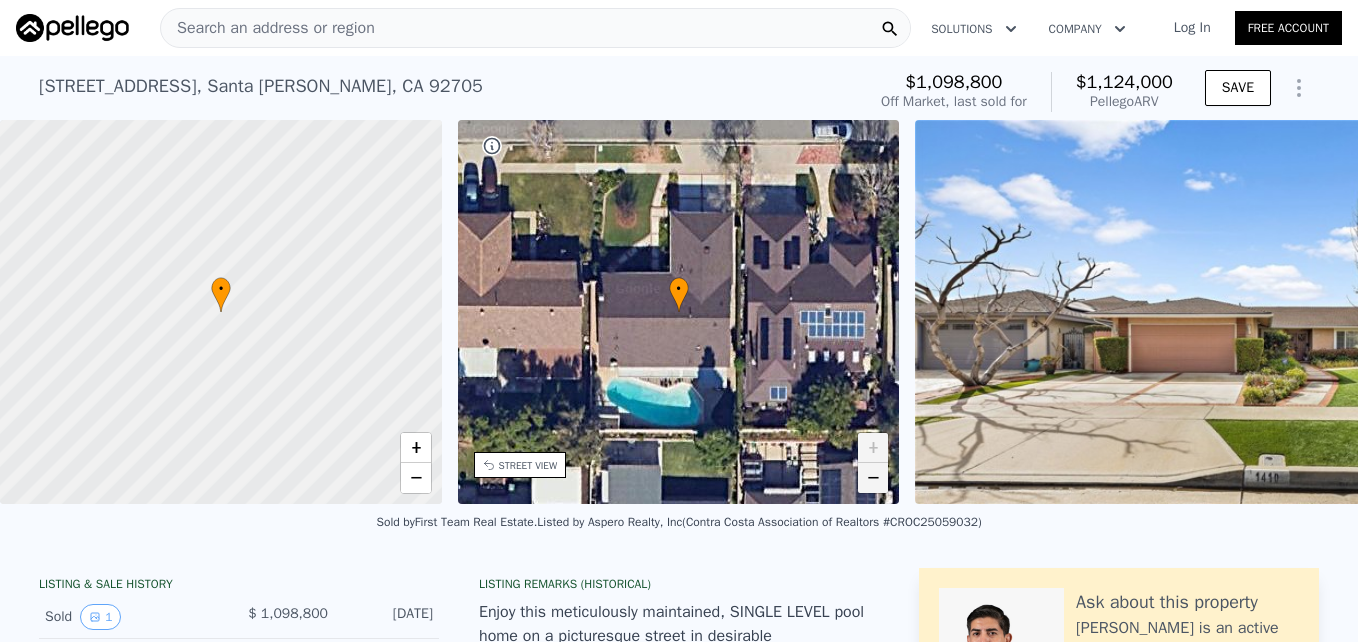 click on "−" at bounding box center [873, 478] 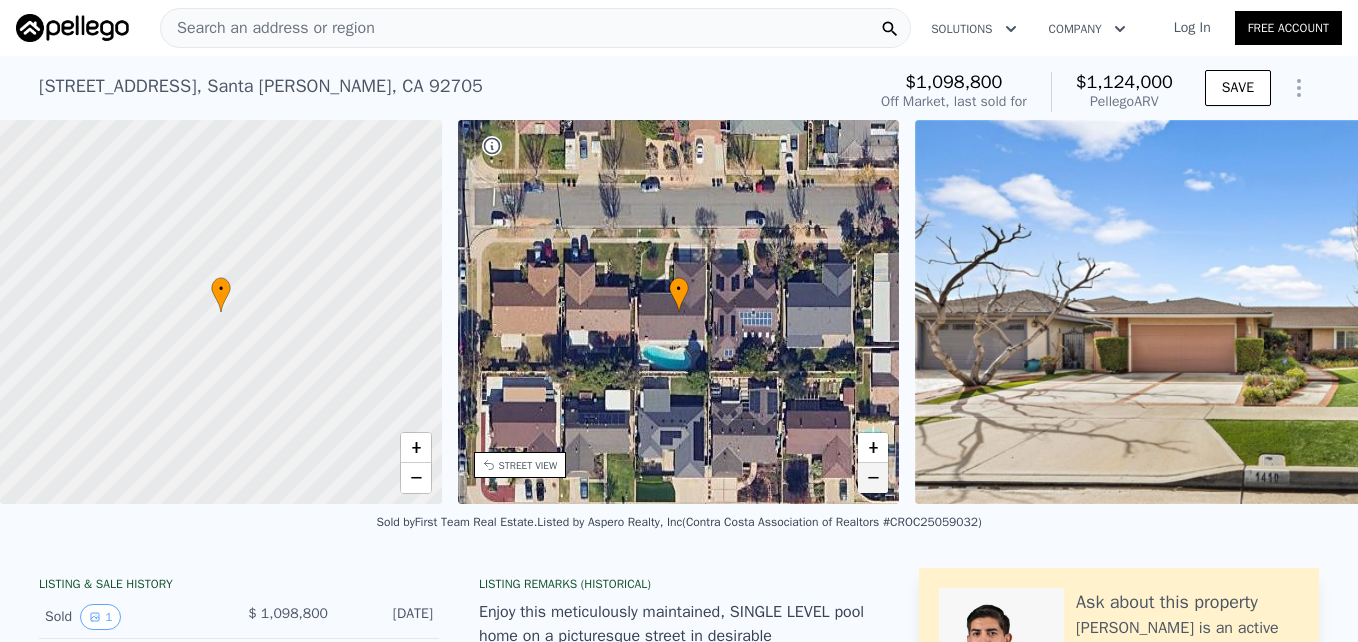 click on "−" at bounding box center [873, 478] 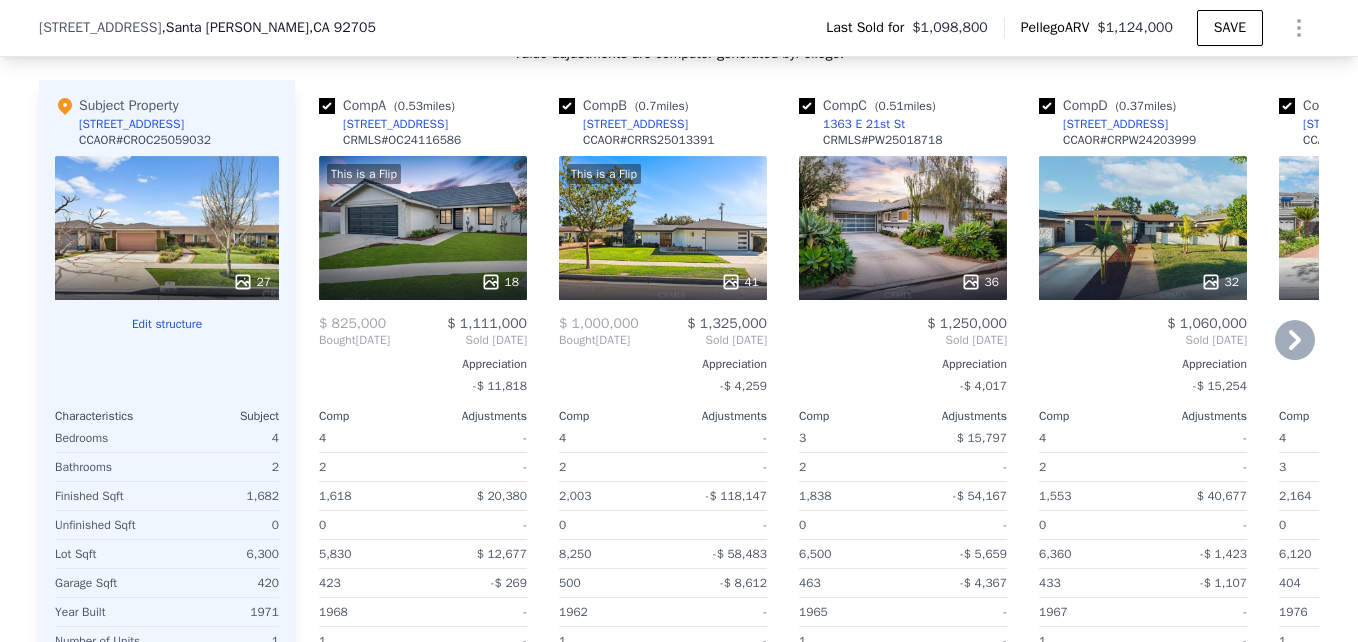 scroll, scrollTop: 2173, scrollLeft: 0, axis: vertical 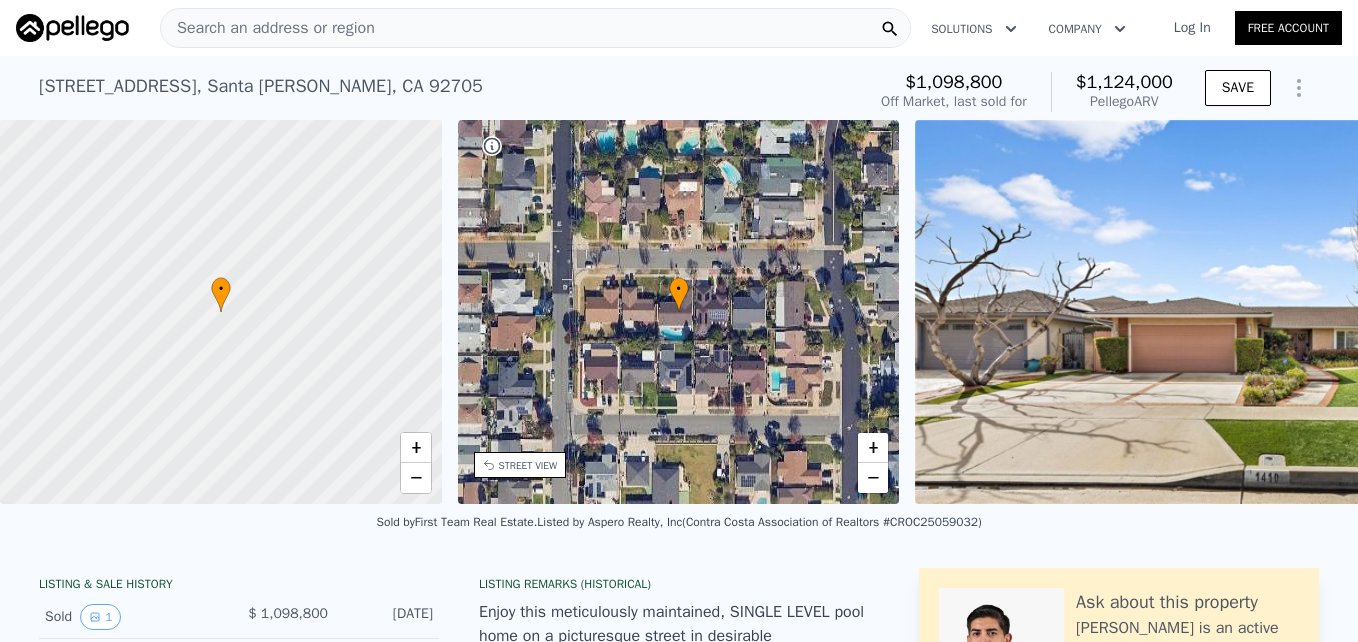 click on "Search an address or region" at bounding box center [268, 28] 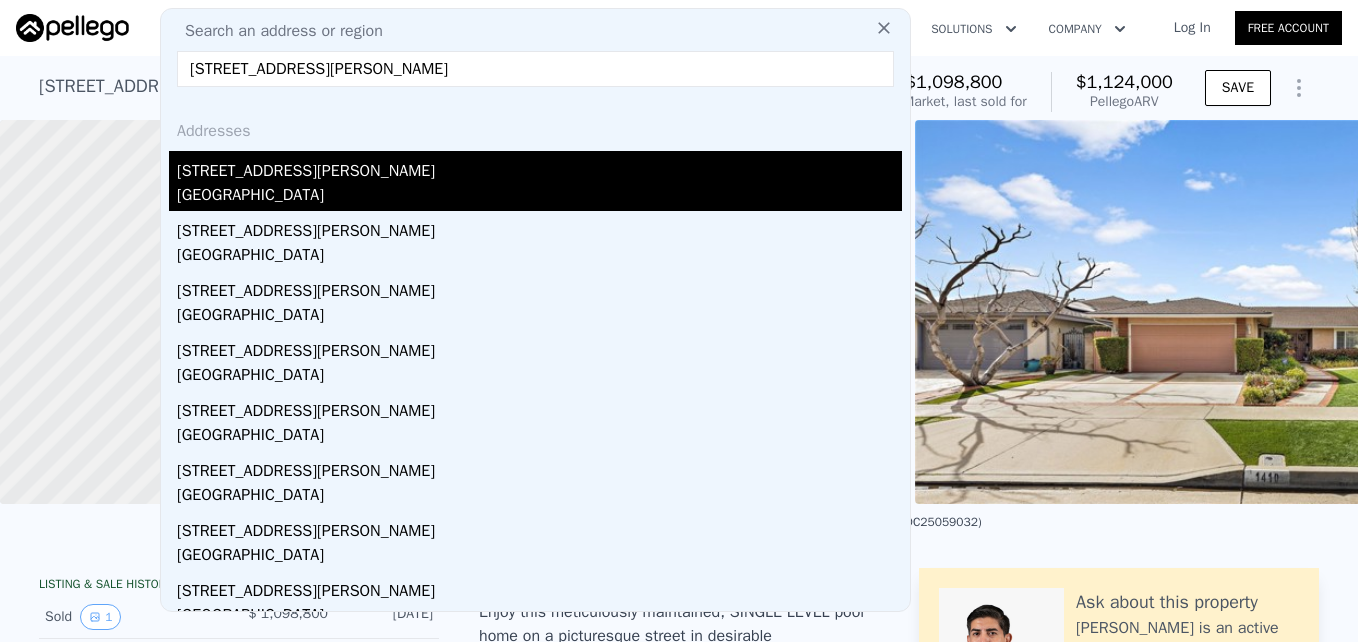 type on "17229 Ardath Ave, Torrance, CA 90504" 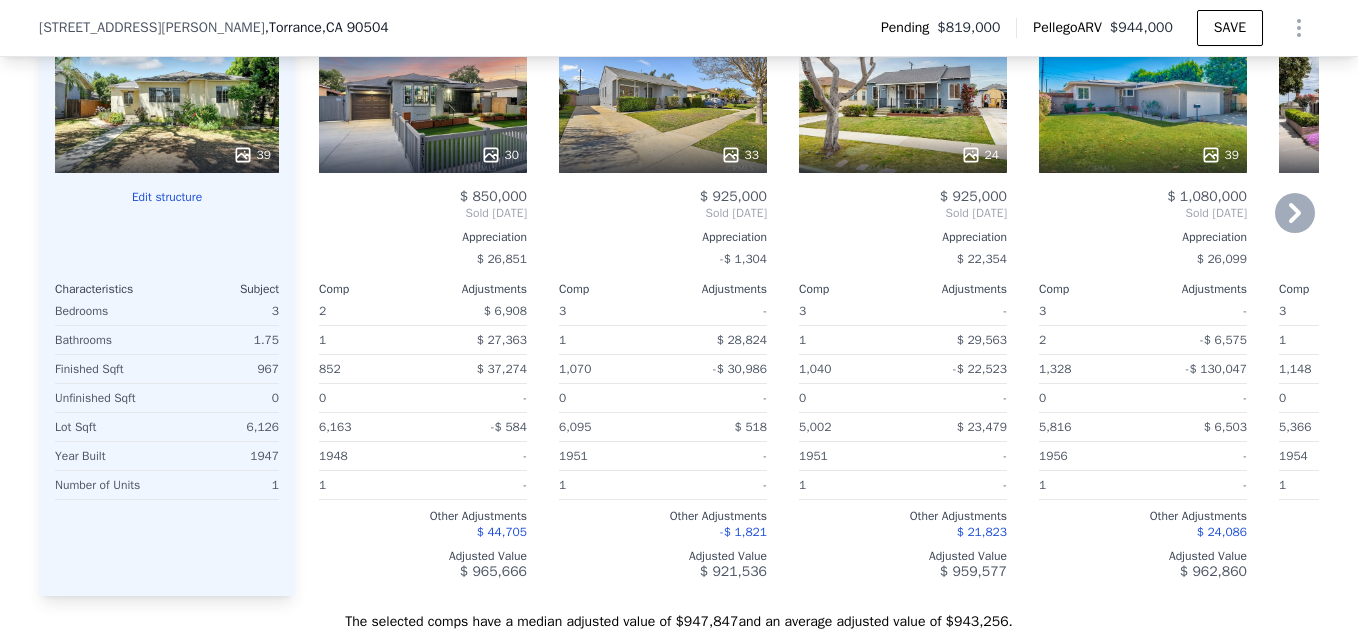 scroll, scrollTop: 2225, scrollLeft: 0, axis: vertical 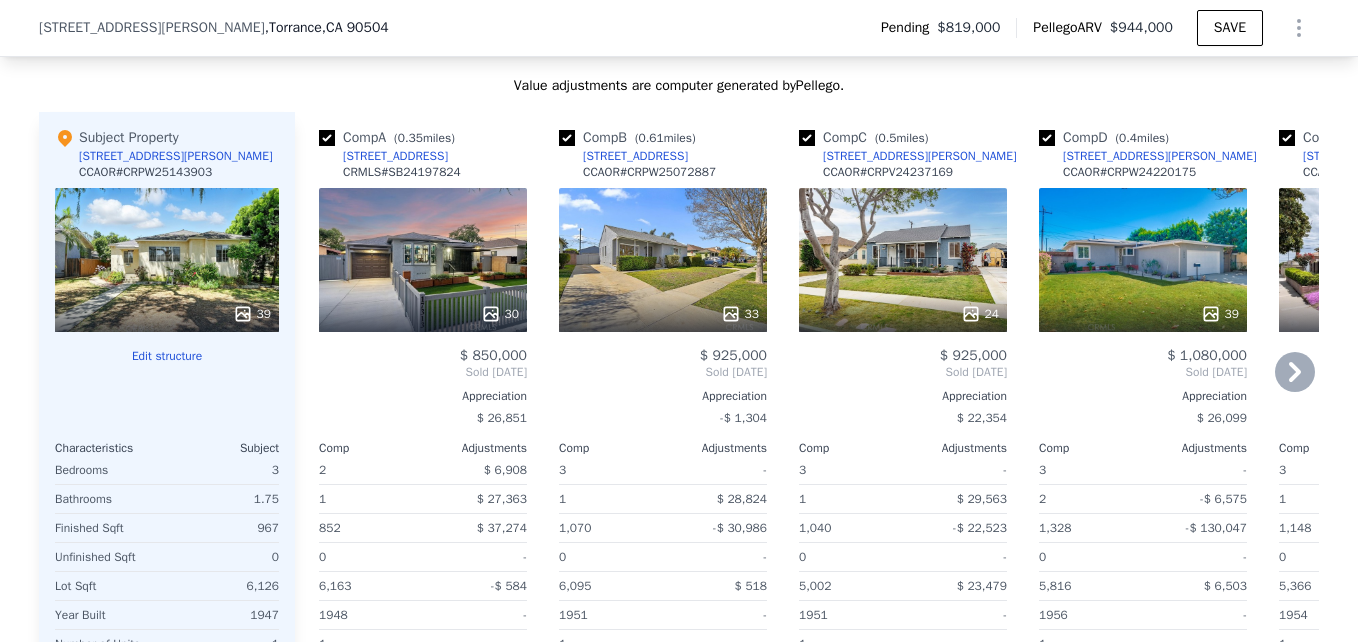 click on "33" at bounding box center [663, 260] 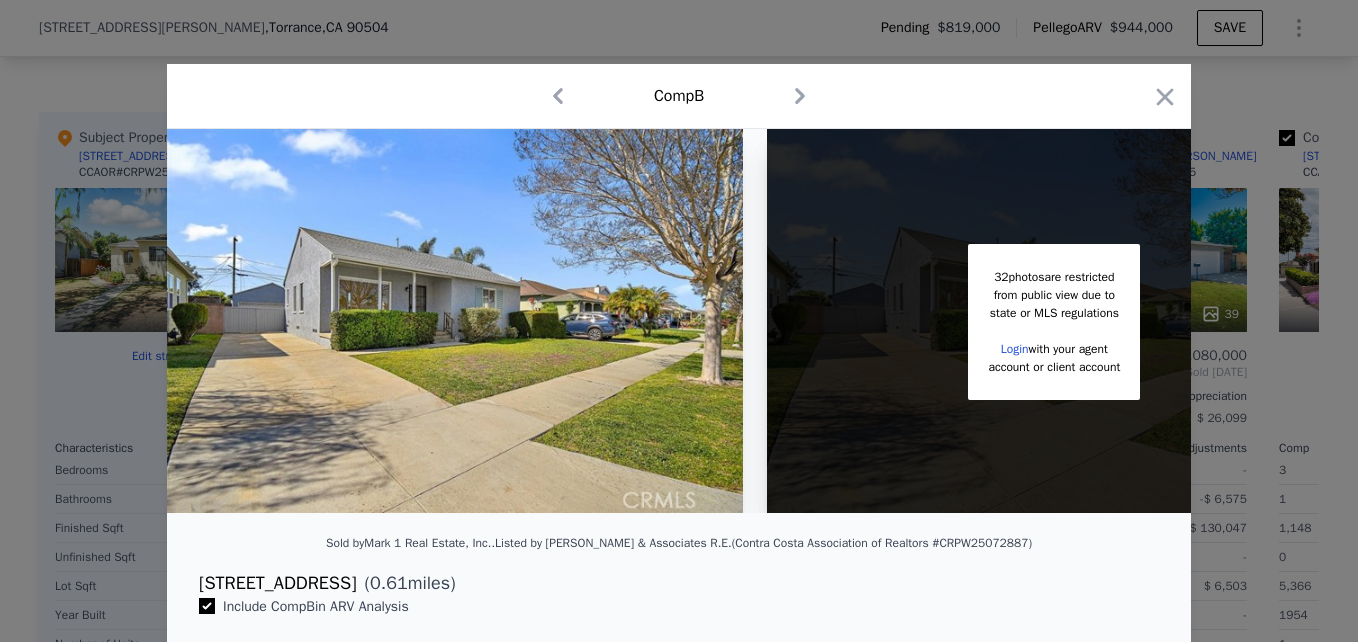 drag, startPoint x: 841, startPoint y: 336, endPoint x: 1077, endPoint y: -39, distance: 443.08127 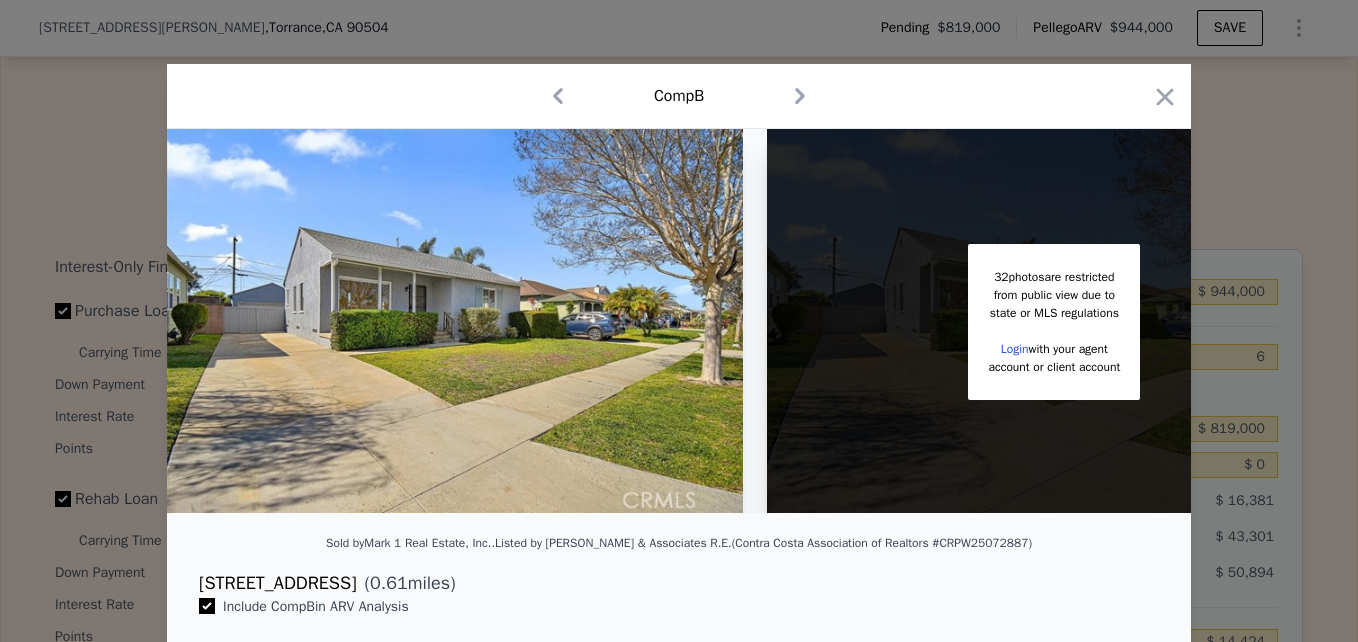 scroll, scrollTop: 2065, scrollLeft: 0, axis: vertical 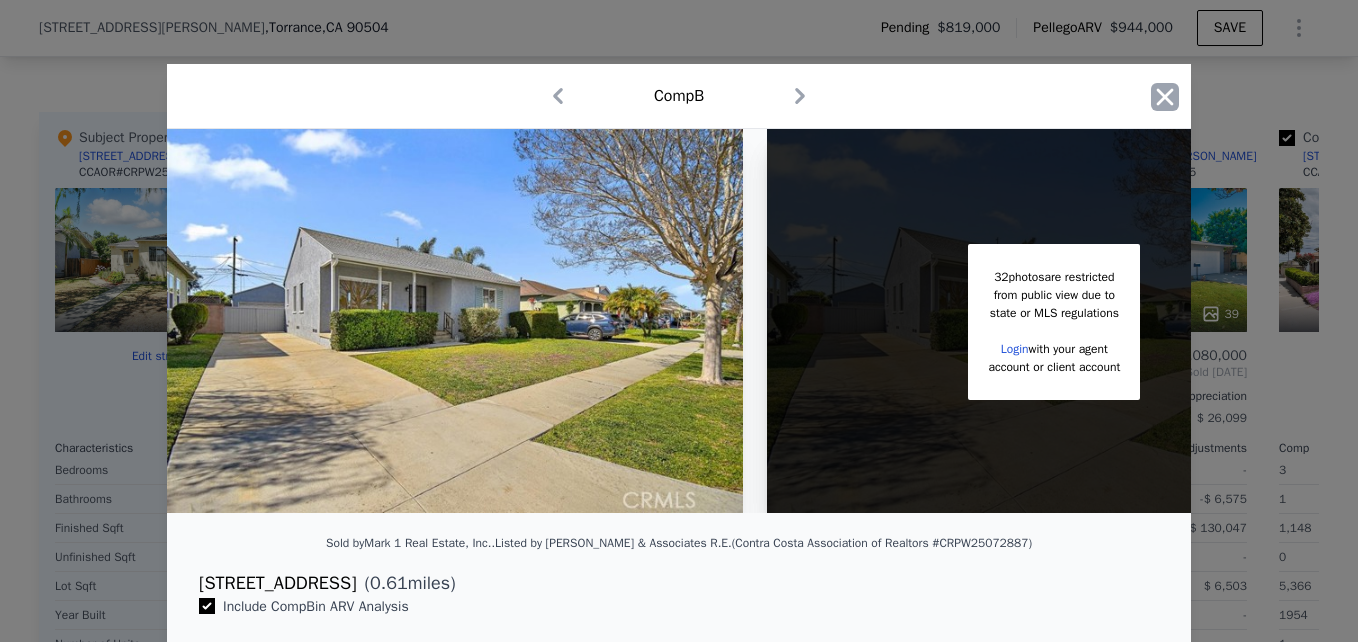 click 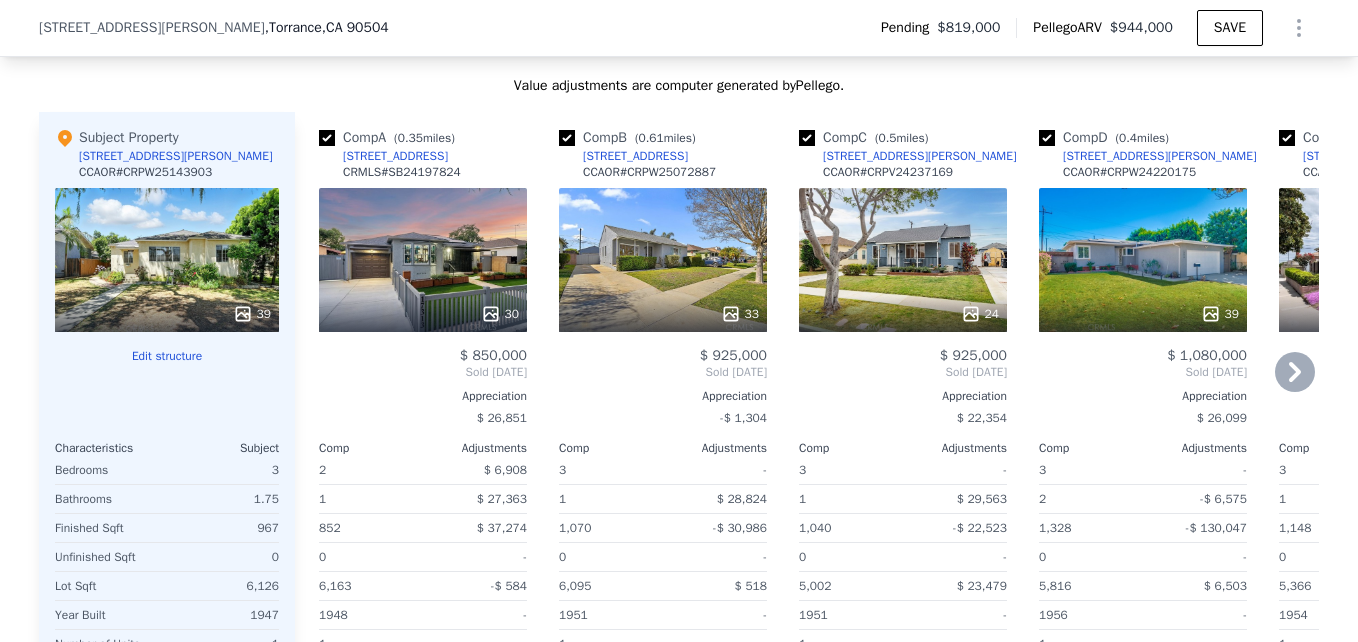 click on "2322 W 164th St" at bounding box center [635, 156] 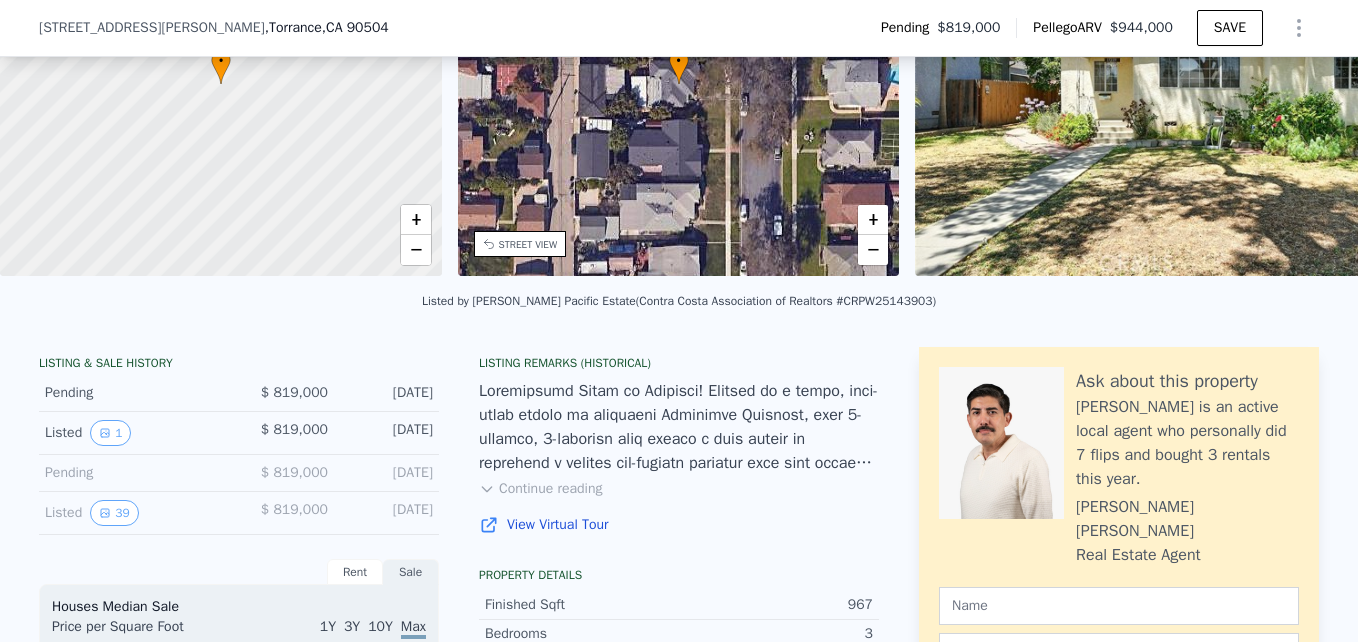 scroll, scrollTop: 0, scrollLeft: 0, axis: both 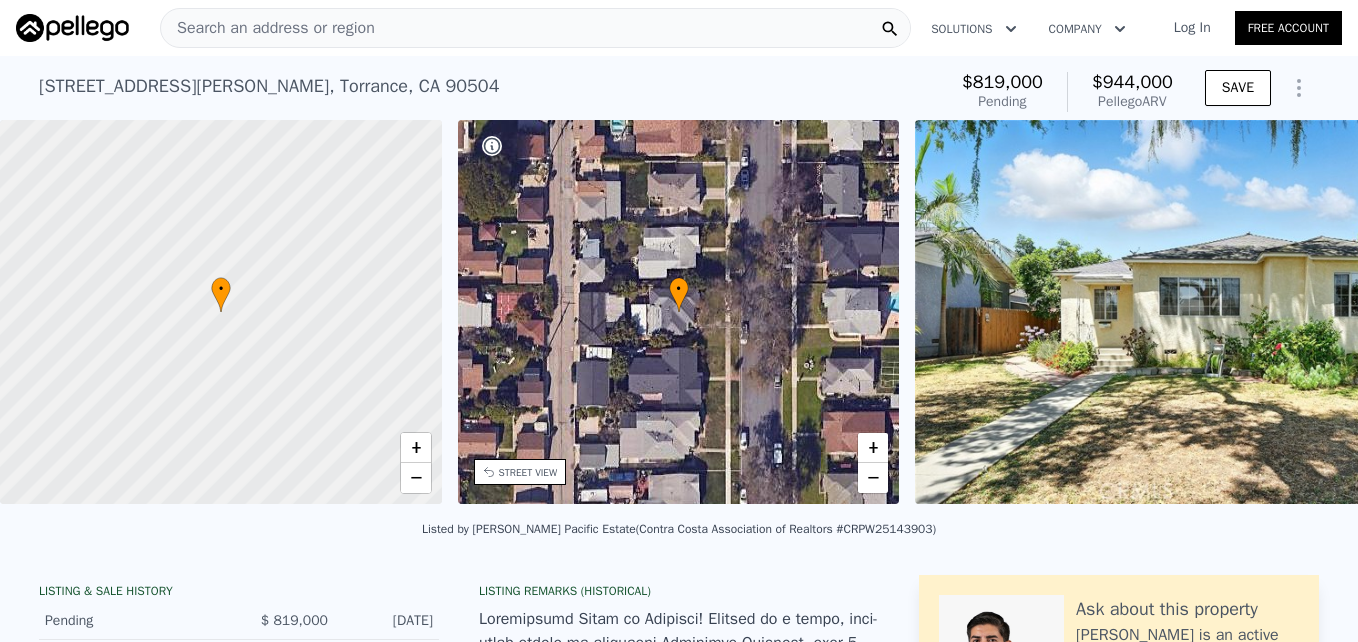click at bounding box center (1206, 312) 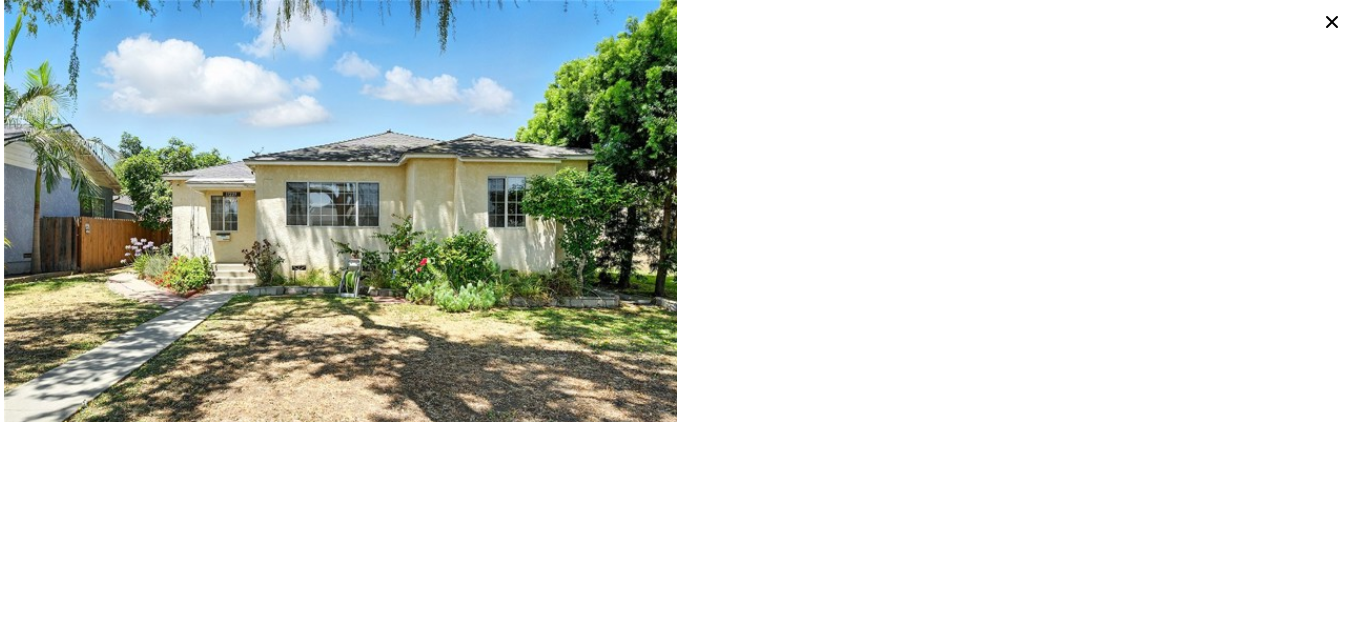 click 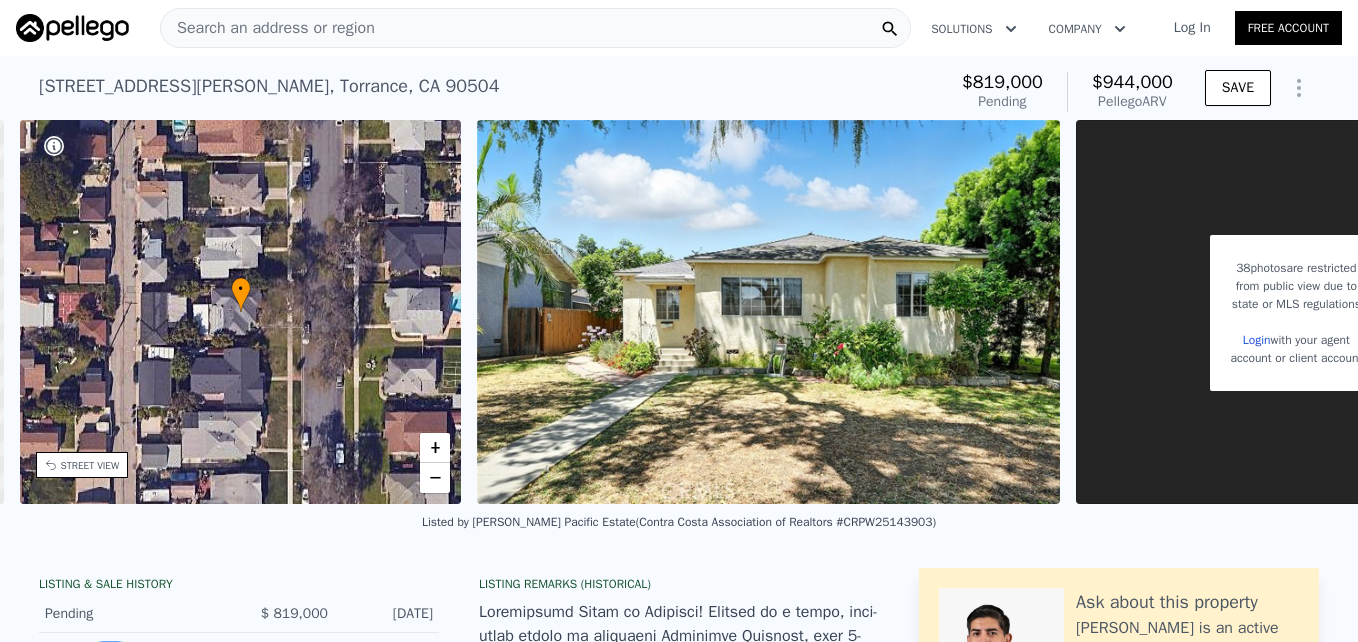 scroll, scrollTop: 0, scrollLeft: 628, axis: horizontal 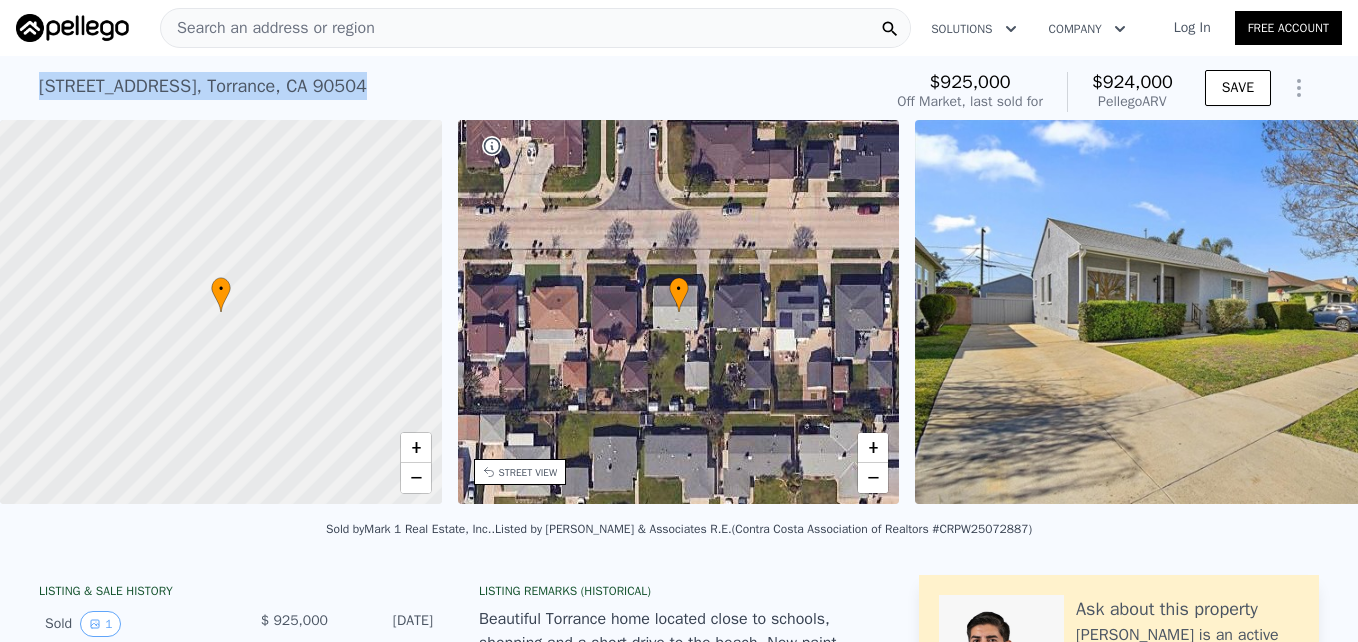drag, startPoint x: 22, startPoint y: 80, endPoint x: 359, endPoint y: 117, distance: 339.0251 